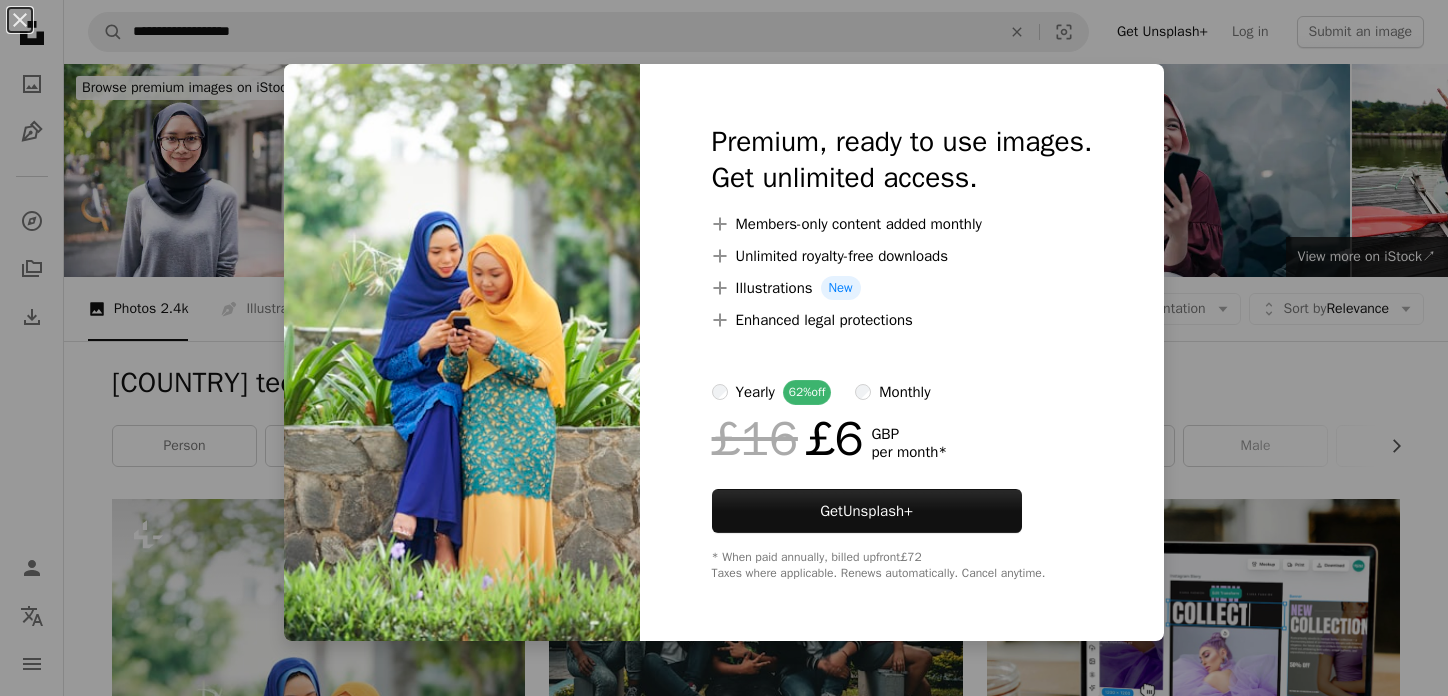 scroll, scrollTop: 600, scrollLeft: 0, axis: vertical 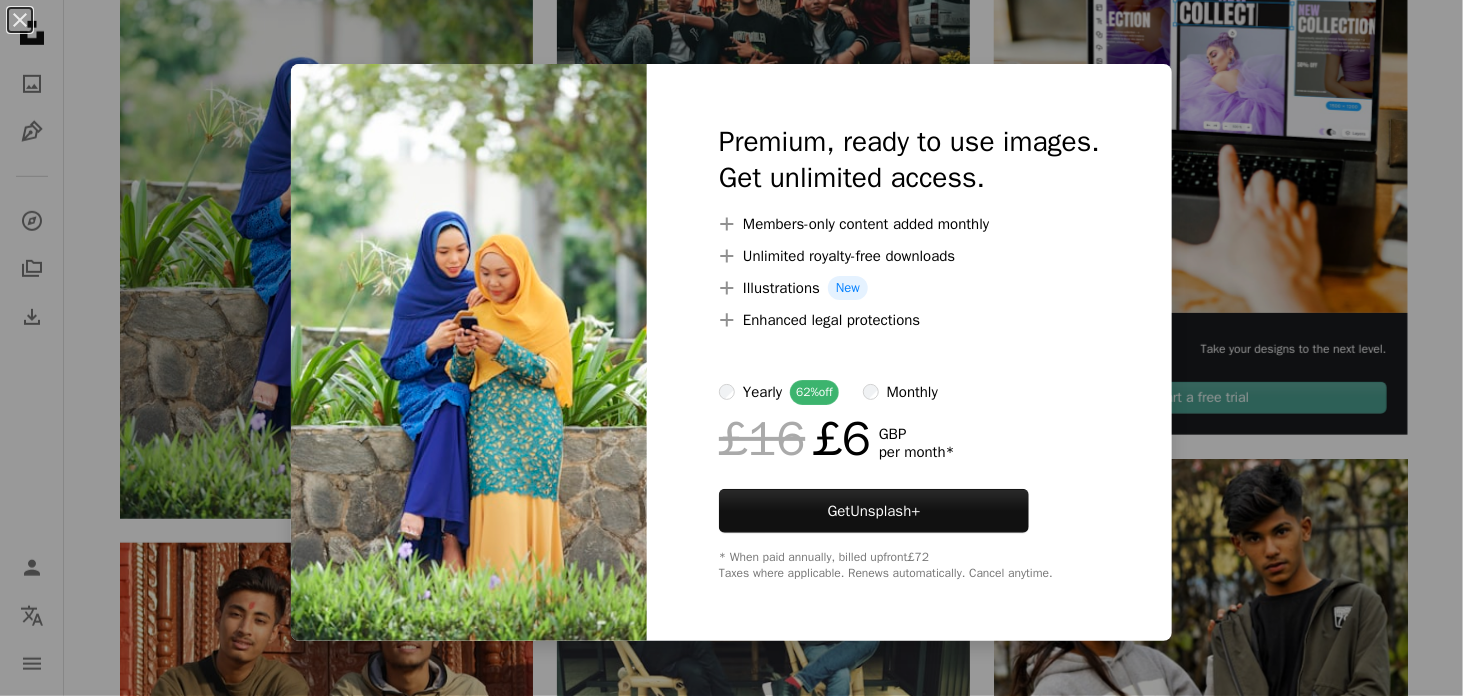 click on "An X shape Premium, ready to use images. Get unlimited access. A plus sign Members-only content added monthly A plus sign Unlimited royalty-free downloads A plus sign Illustrations  New A plus sign Enhanced legal protections yearly 62%  off monthly £16   £6 GBP per month * Get  Unsplash+ * When paid annually, billed upfront  £72 Taxes where applicable. Renews automatically. Cancel anytime." at bounding box center (731, 348) 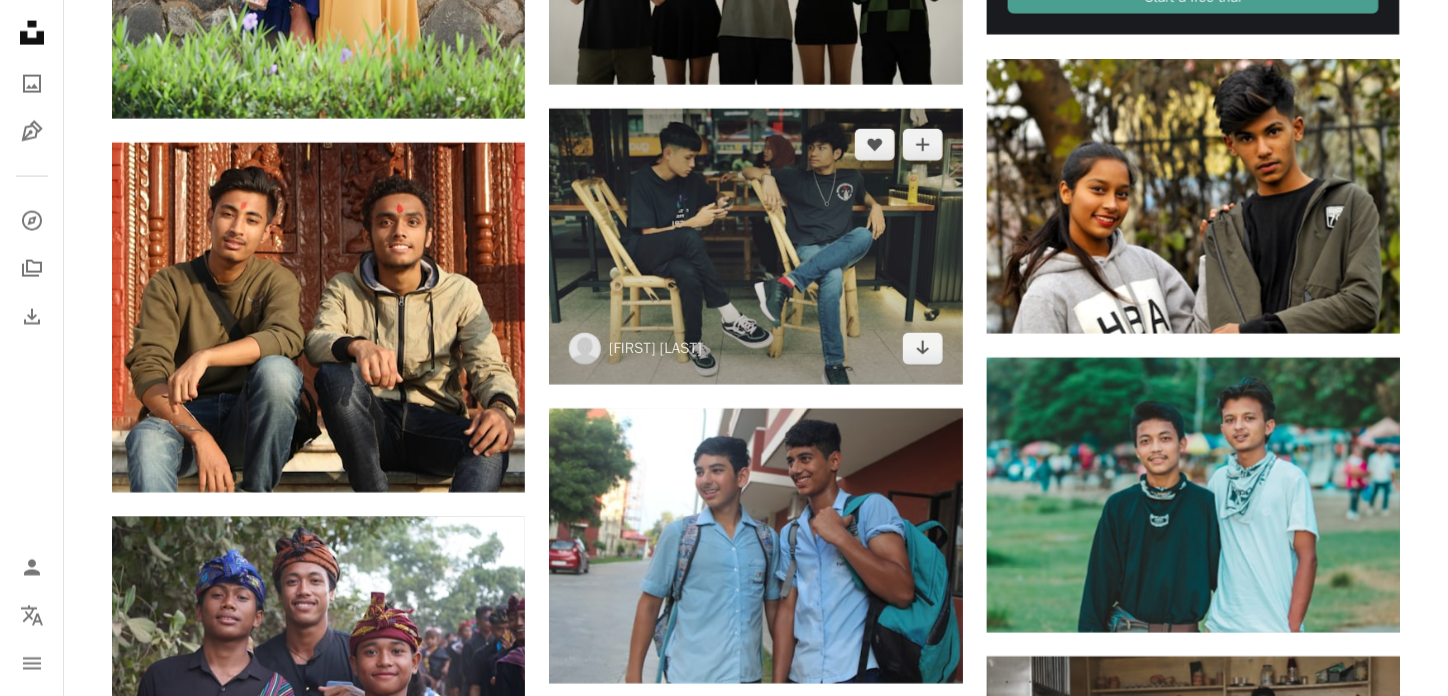 scroll, scrollTop: 1100, scrollLeft: 0, axis: vertical 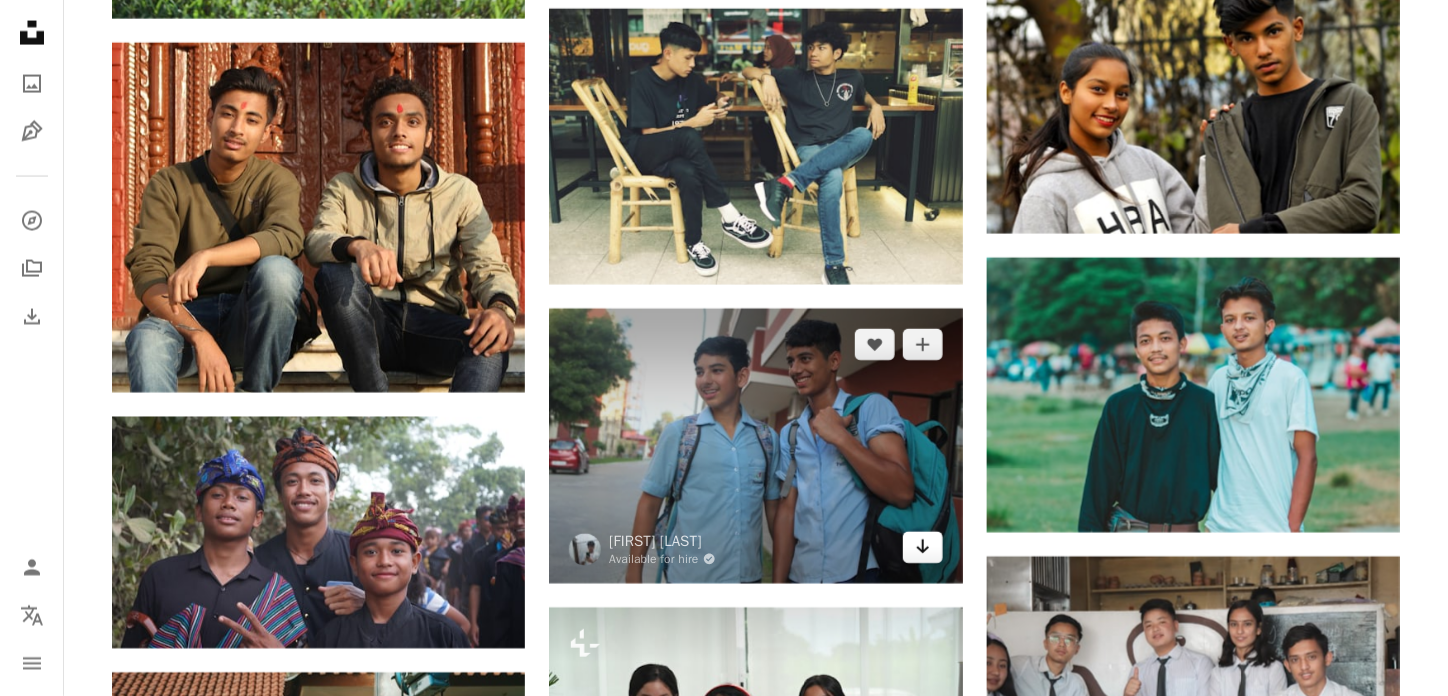 click on "Arrow pointing down" 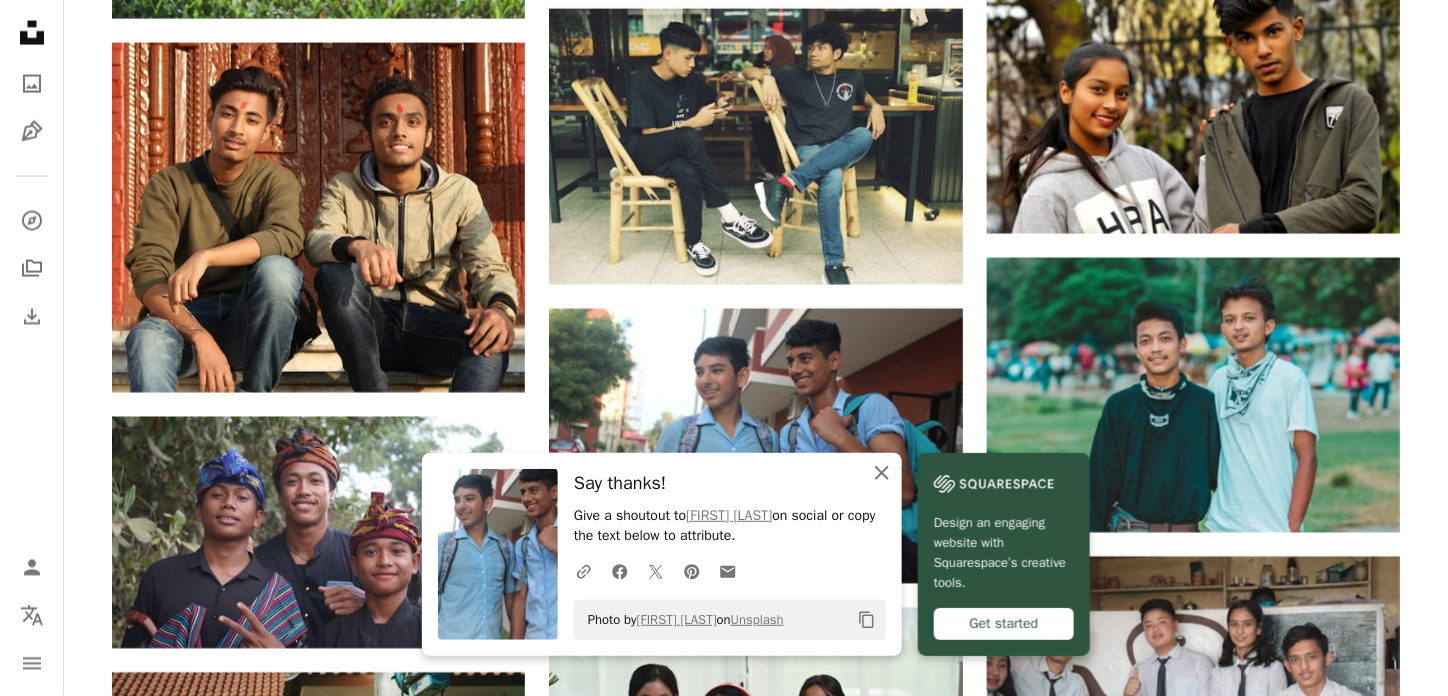 click on "An X shape" 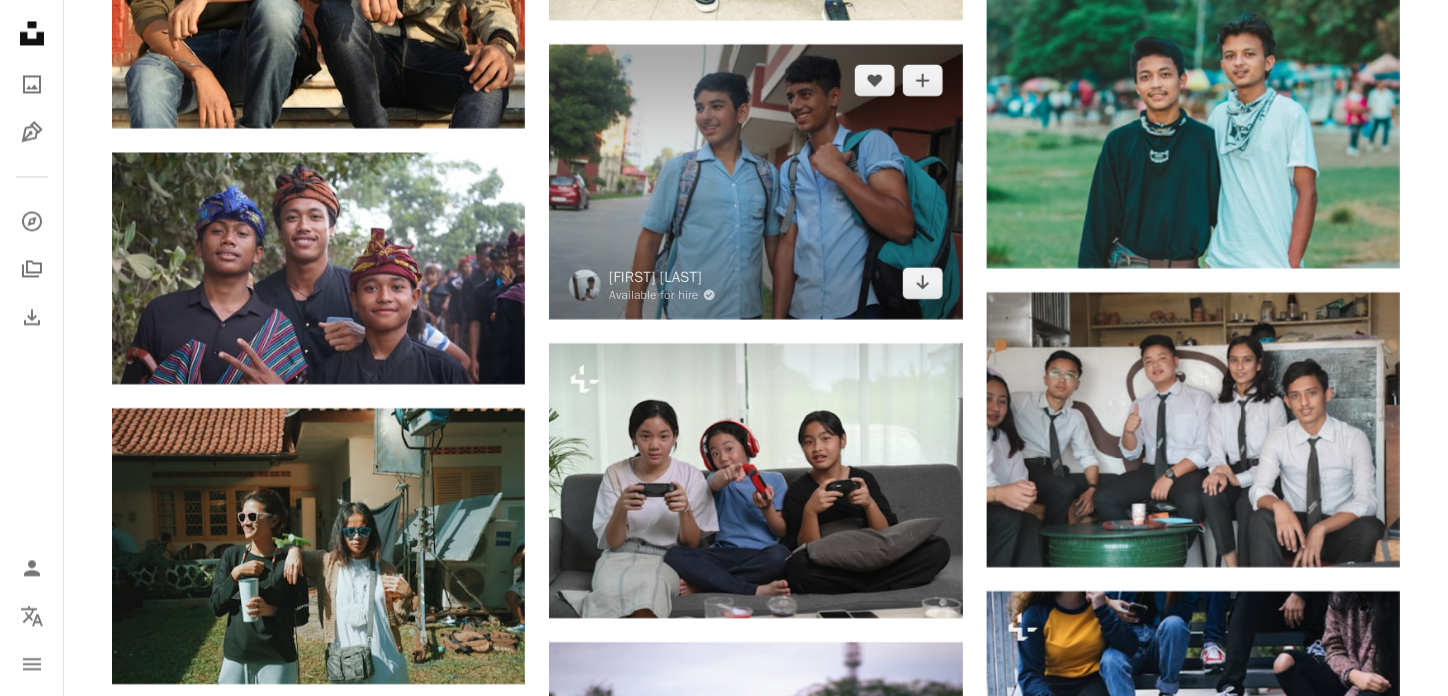 scroll, scrollTop: 1500, scrollLeft: 0, axis: vertical 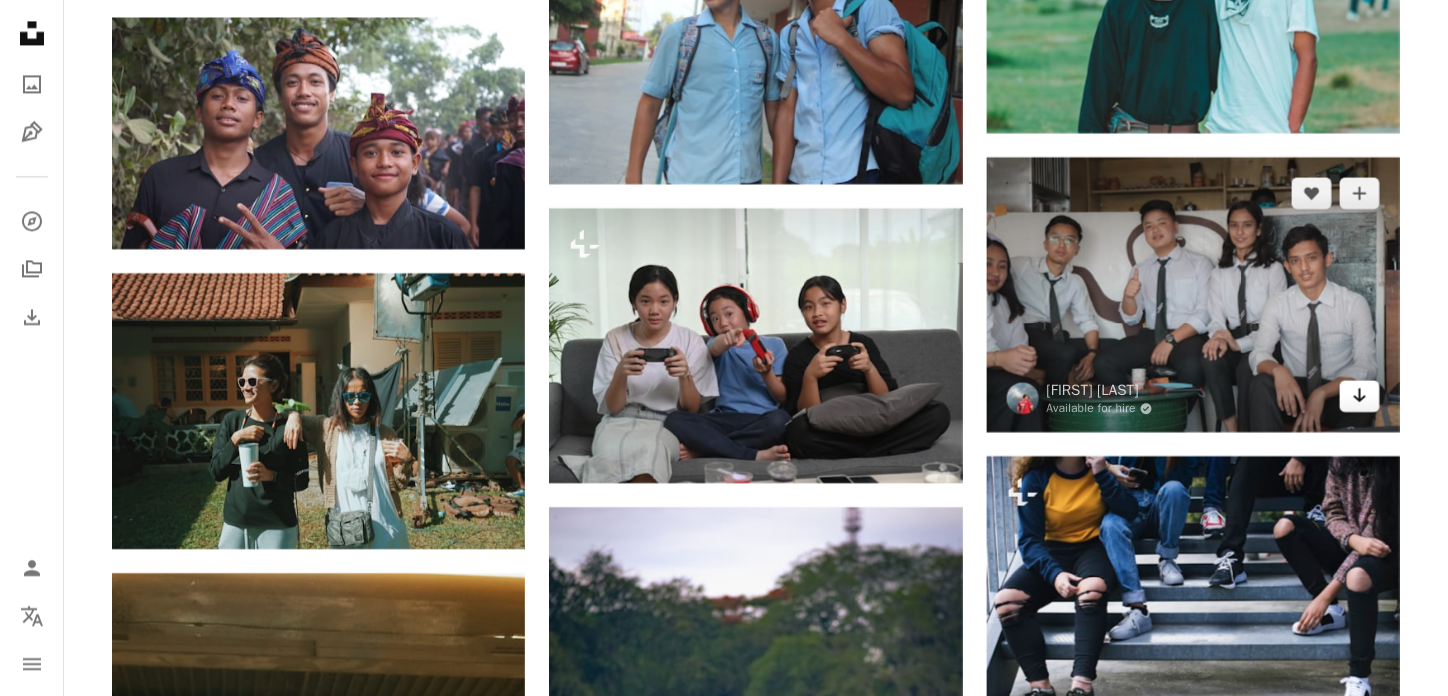click on "Arrow pointing down" 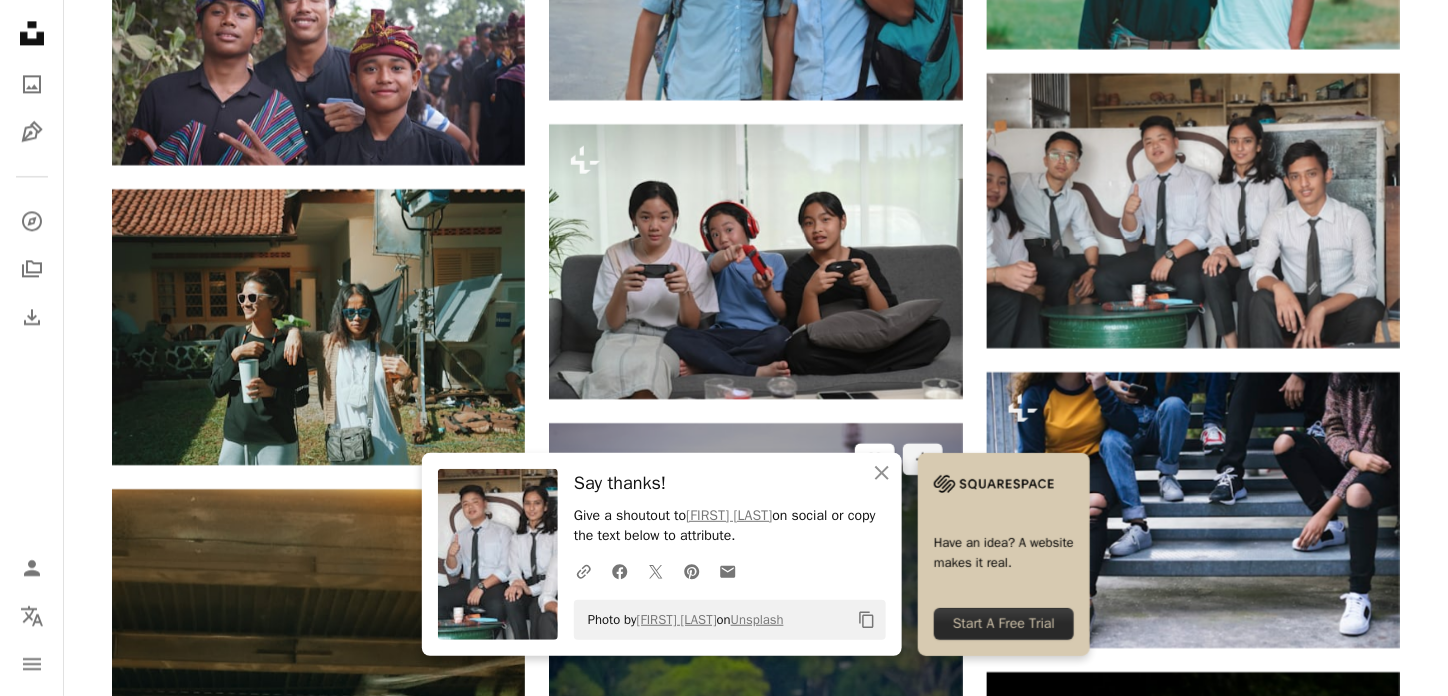 scroll, scrollTop: 1600, scrollLeft: 0, axis: vertical 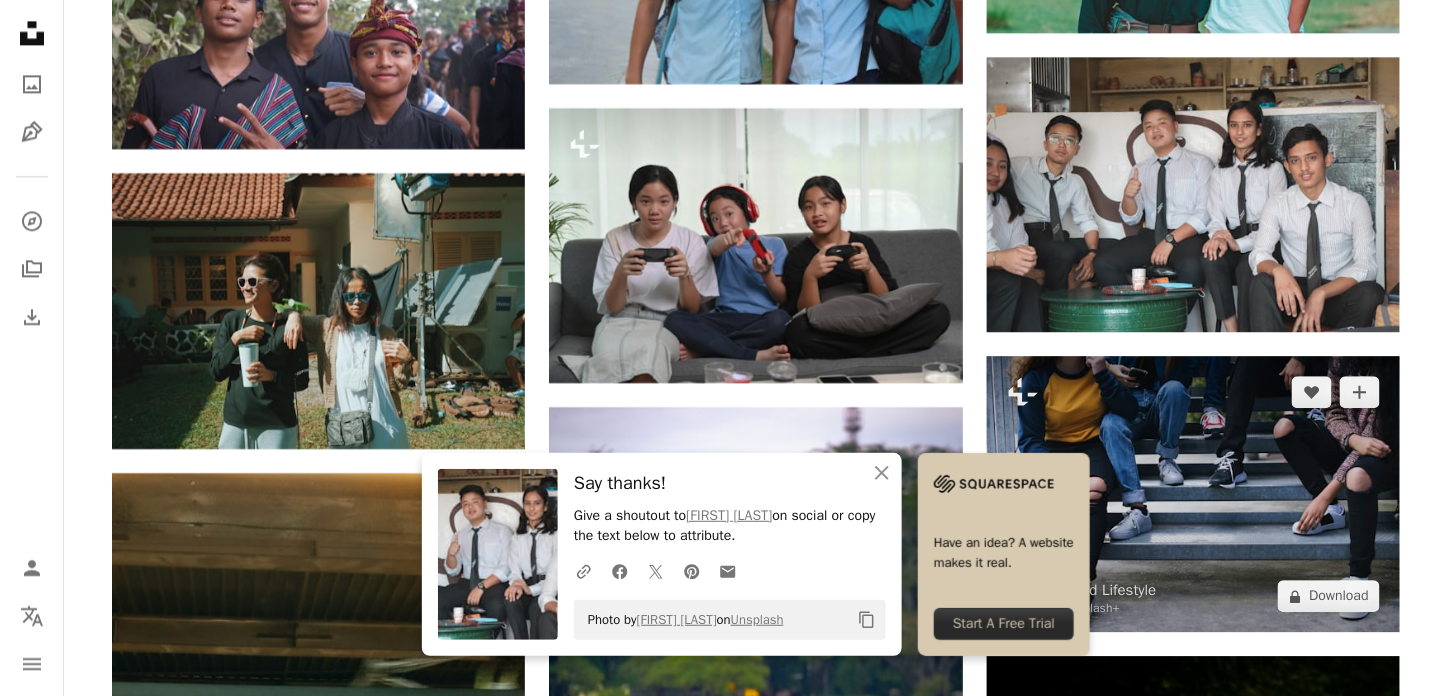 click at bounding box center [1193, 494] 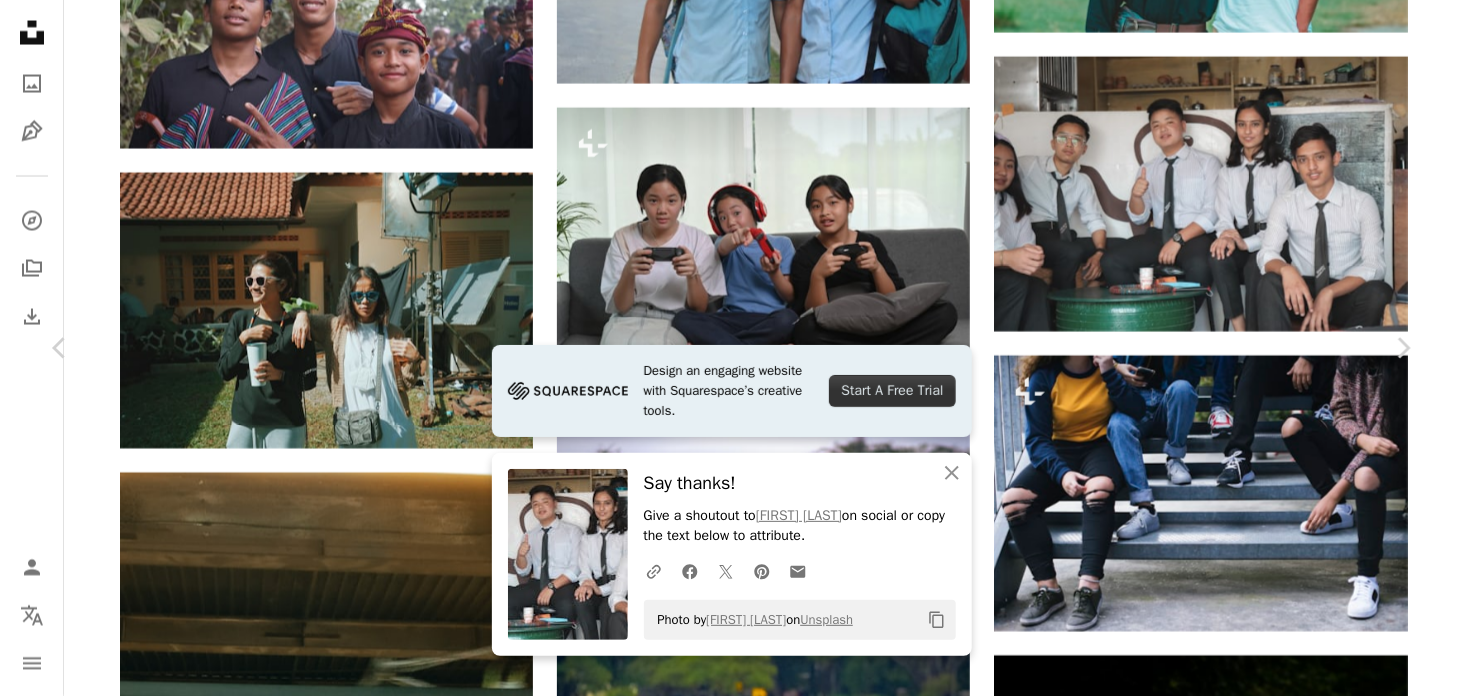 click on "An X shape Chevron left Chevron right Design an engaging website with Squarespace’s creative tools. Start A Free Trial An X shape Close Say thanks! Give a shoutout to  [FIRST] [LAST]  on social or copy the text below to attribute. A URL sharing icon (chains) Facebook icon X (formerly Twitter) icon Pinterest icon An envelope Photo by  [FIRST] [LAST]  on  Unsplash
Copy content Curated Lifestyle For  Unsplash+ A heart A plus sign A lock Download Zoom in A forward-right arrow Share More Actions Calendar outlined Published on  July 24, 2024 Safety Licensed under the  Unsplash+ License people student freedom happiness friendship jeans relaxation high school togetherness leisure activity lifestyles casual clothing hipster culture millennial generation Public domain images Related images Plus sign for Unsplash+ A heart A plus sign Getty Images For  Unsplash+ A lock Download Plus sign for Unsplash+ A heart A plus sign Getty Images For  Unsplash+ A lock Download Plus sign for Unsplash+ A heart A plus sign For" at bounding box center (731, 3253) 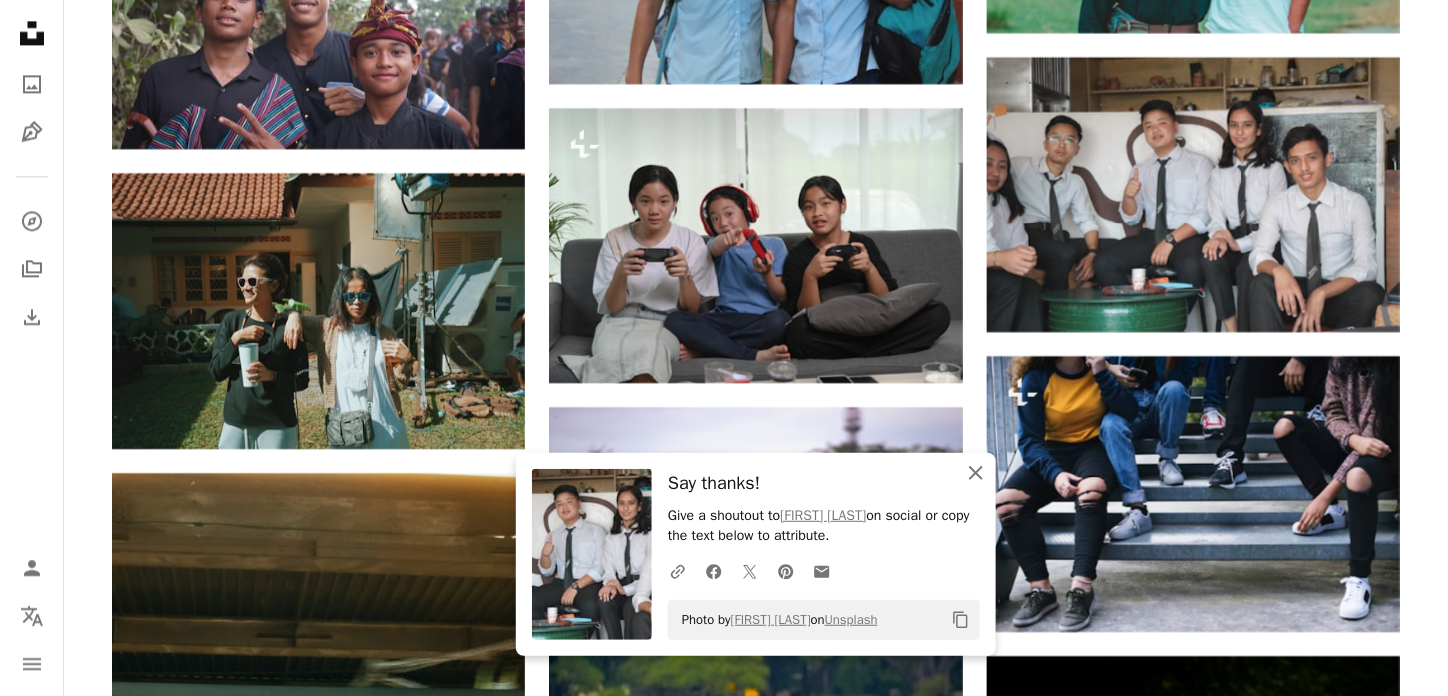 click 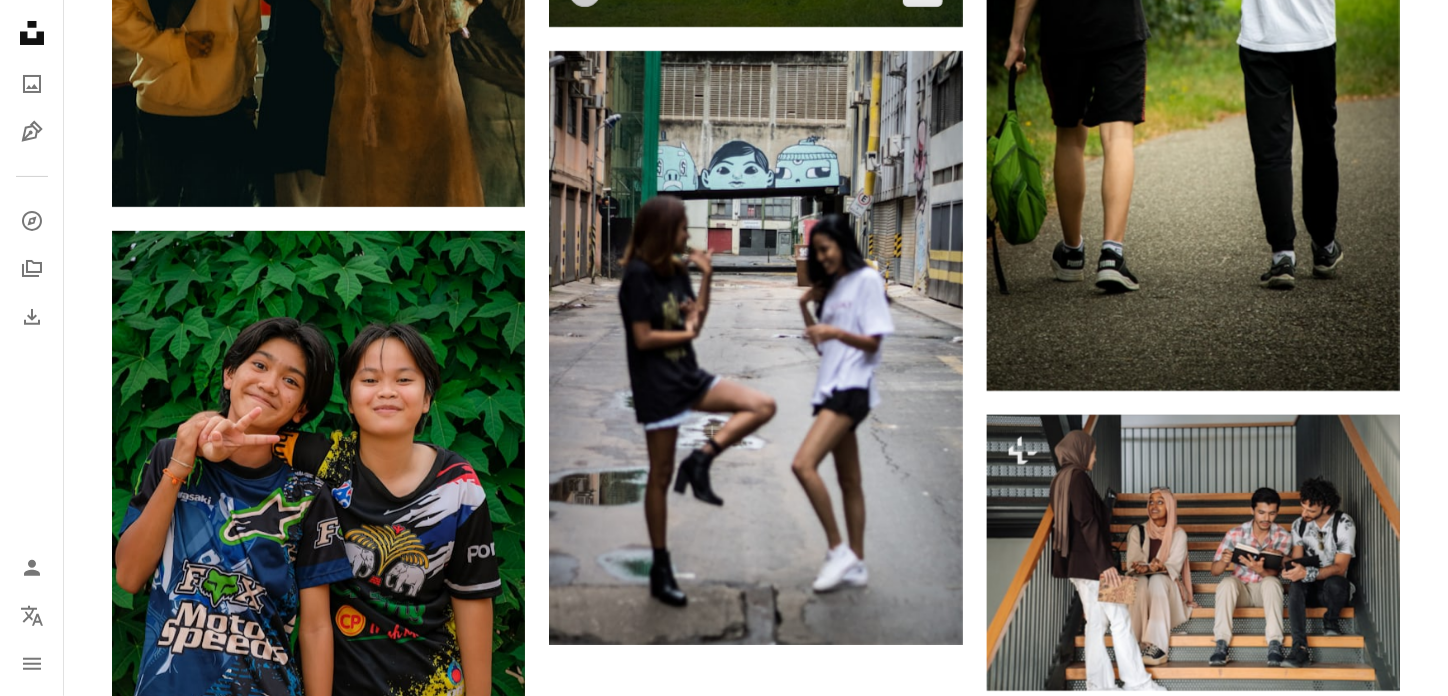 scroll, scrollTop: 2800, scrollLeft: 0, axis: vertical 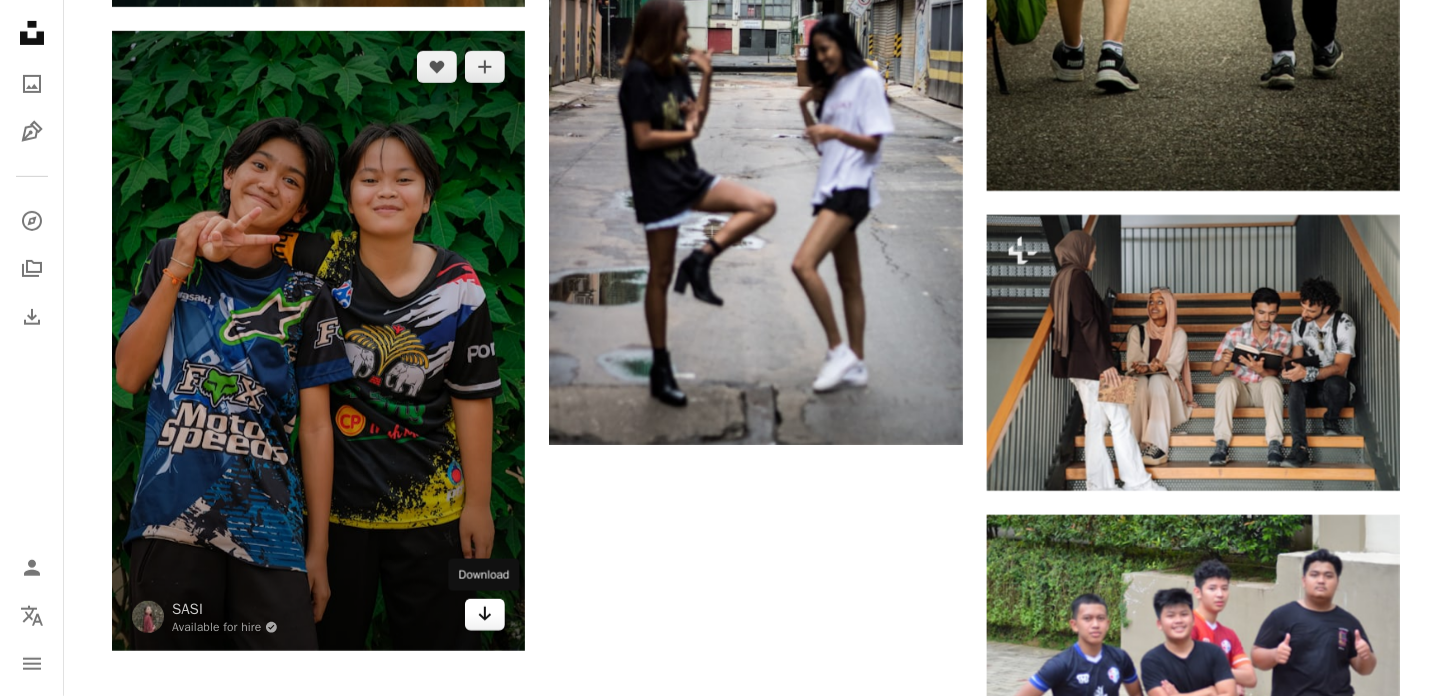 click on "Arrow pointing down" 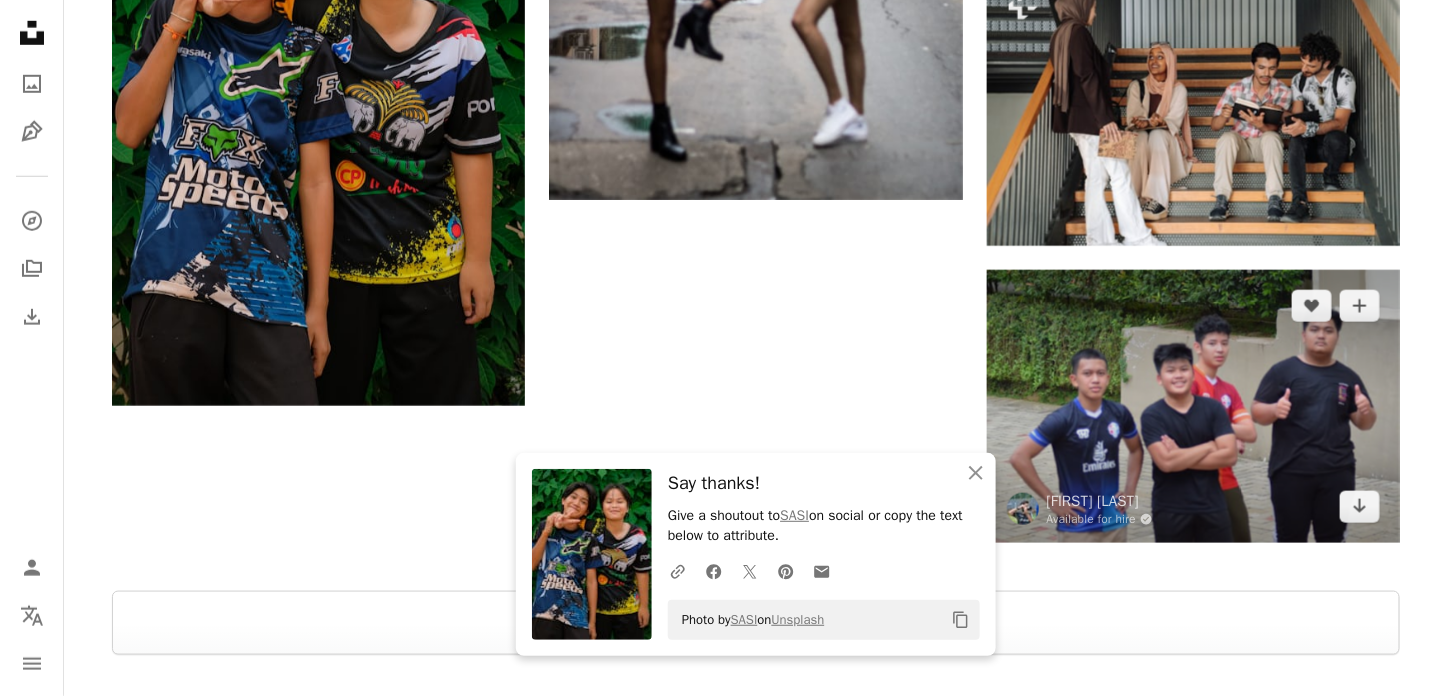 scroll, scrollTop: 3200, scrollLeft: 0, axis: vertical 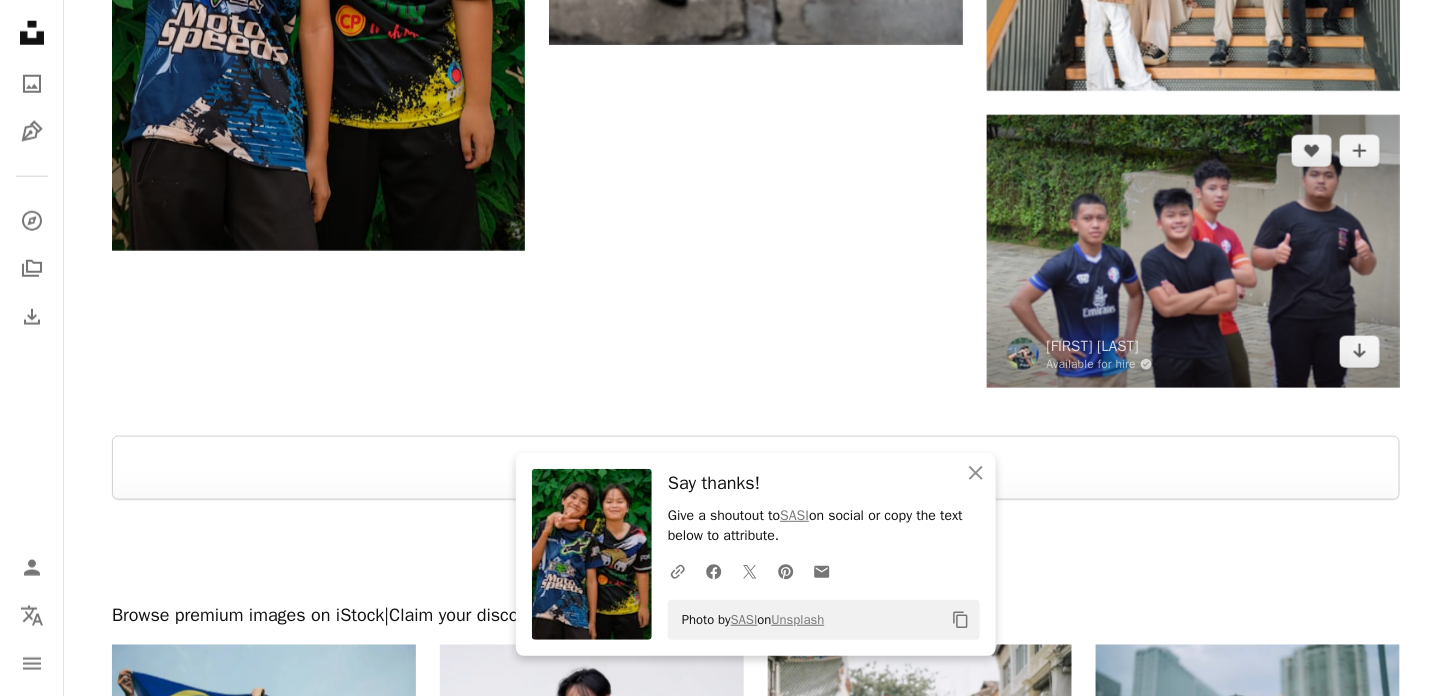 click at bounding box center [1193, 252] 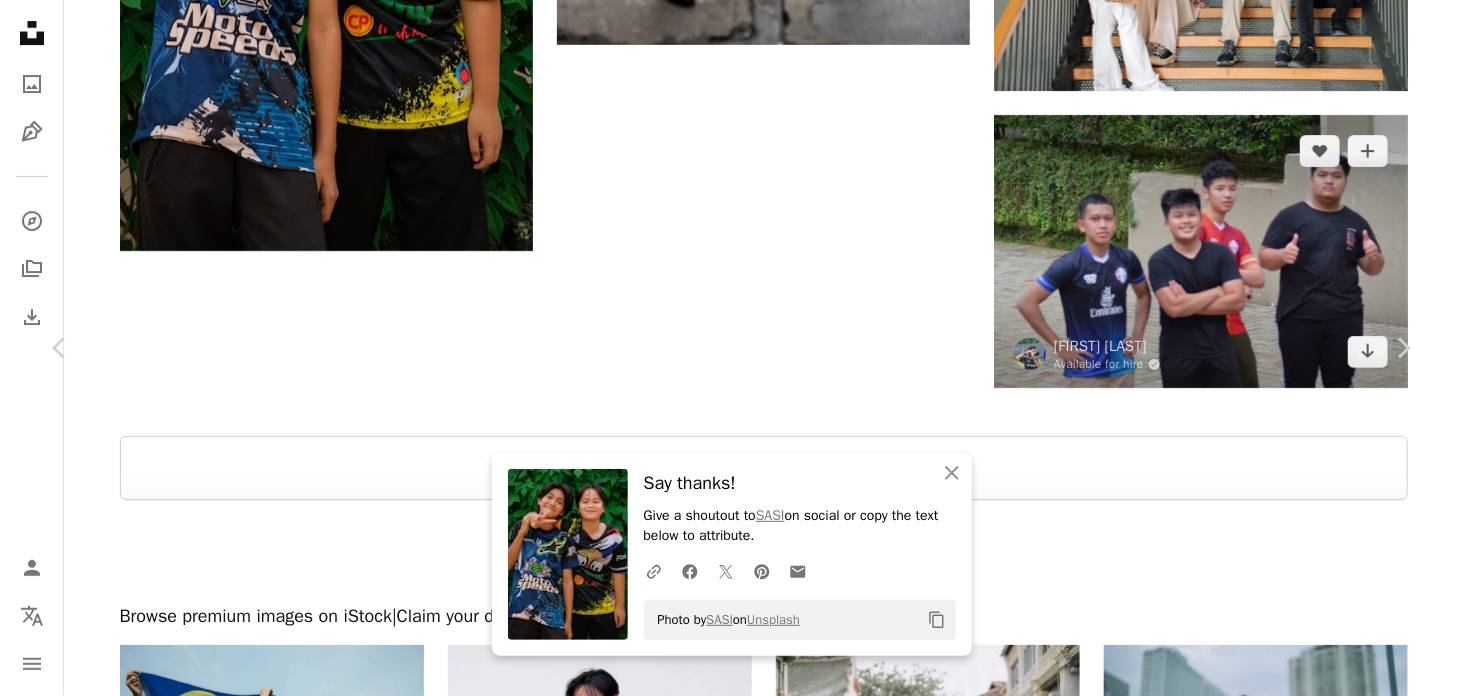 click on "An X shape Chevron left Chevron right An X shape Close Say thanks! Give a shoutout to  [FIRST]  on social or copy the text below to attribute. A URL sharing icon (chains) Facebook icon X (formerly Twitter) icon Pinterest icon An envelope Photo by  [FIRST]  on  Unsplash
Copy content [FIRST] [LAST] Available for hire A checkmark inside of a circle A heart A plus sign Download free Chevron down Zoom in ––– ––  –– ––– –––– –––– ––– ––  –– ––– –––– –––– ––– ––  –– ––– –––– –––– ––– –––   –––– –––– Browse premium related images on iStock  |  Save 20% with code UNSPLASH20 Related images A heart A plus sign [FIRST] [LAST] Available for hire Arrow pointing down A heart" at bounding box center (731, 1653) 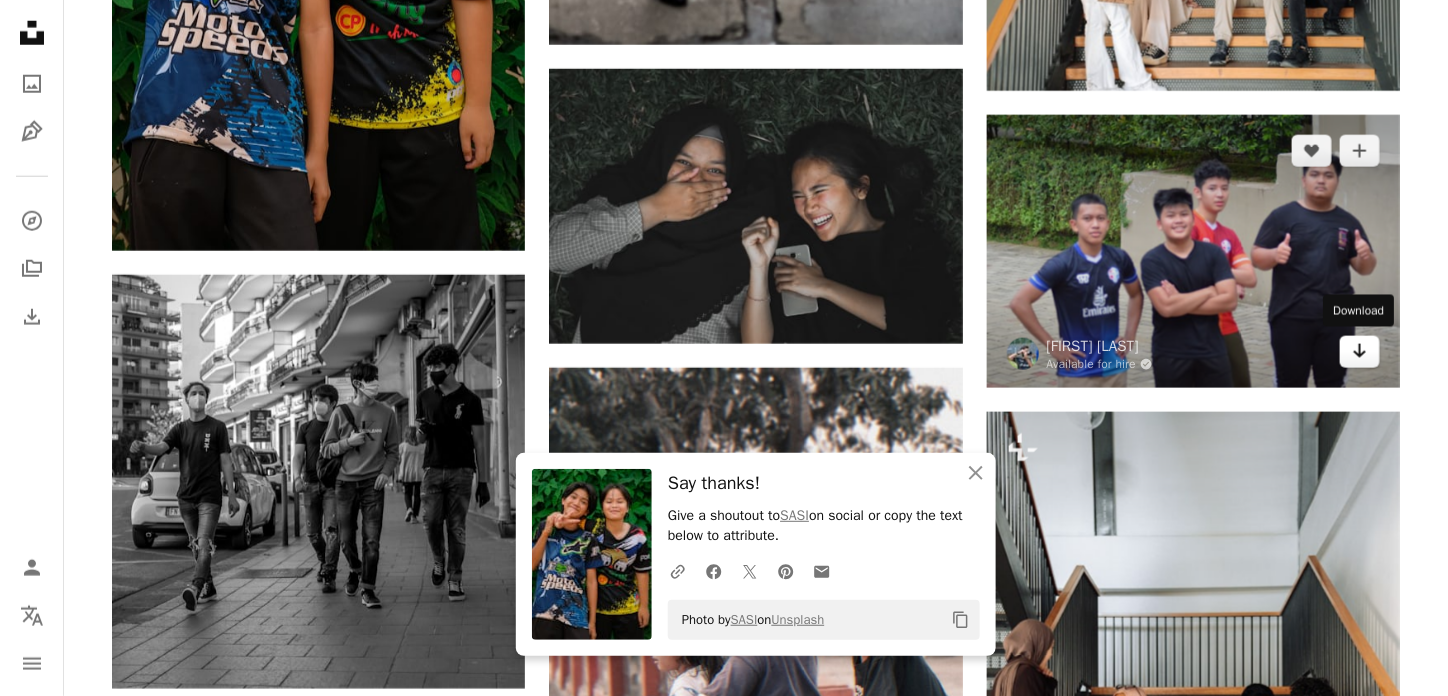 click on "Arrow pointing down" 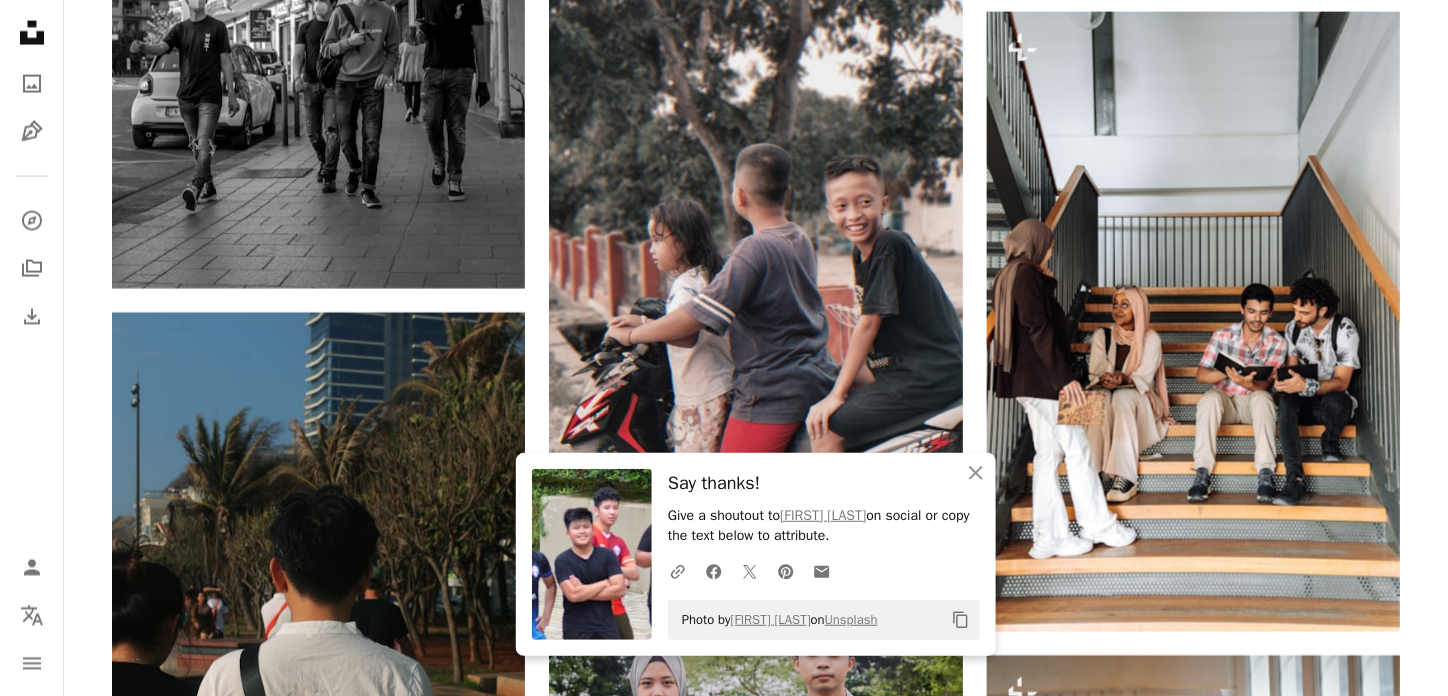 scroll, scrollTop: 3700, scrollLeft: 0, axis: vertical 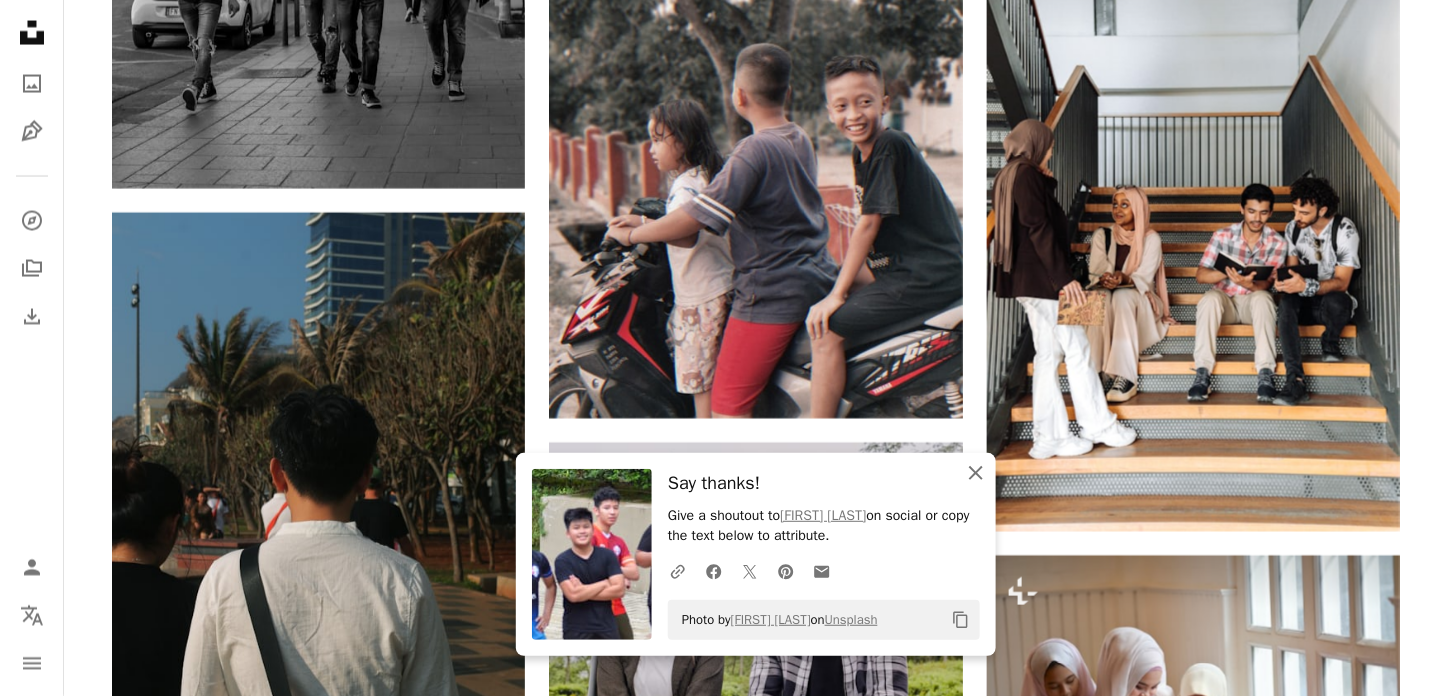 click on "An X shape Close" at bounding box center [976, 473] 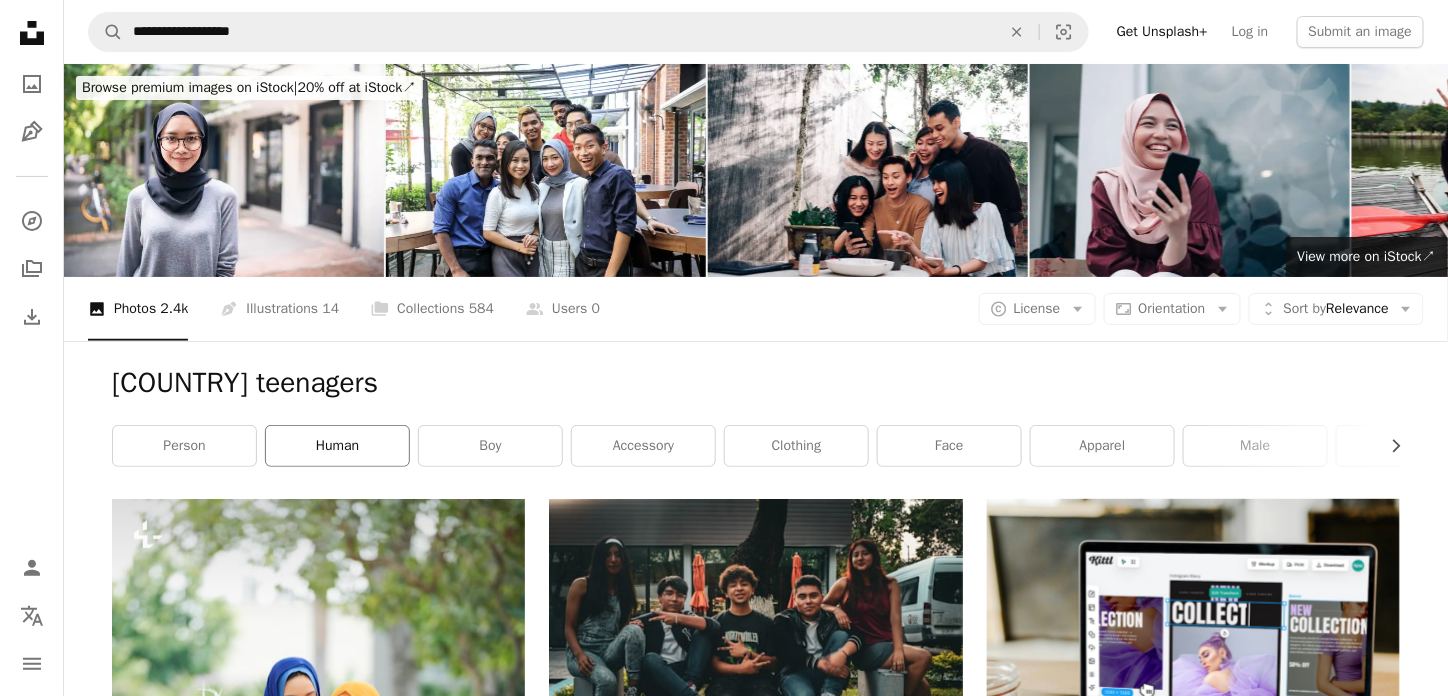 scroll, scrollTop: 0, scrollLeft: 0, axis: both 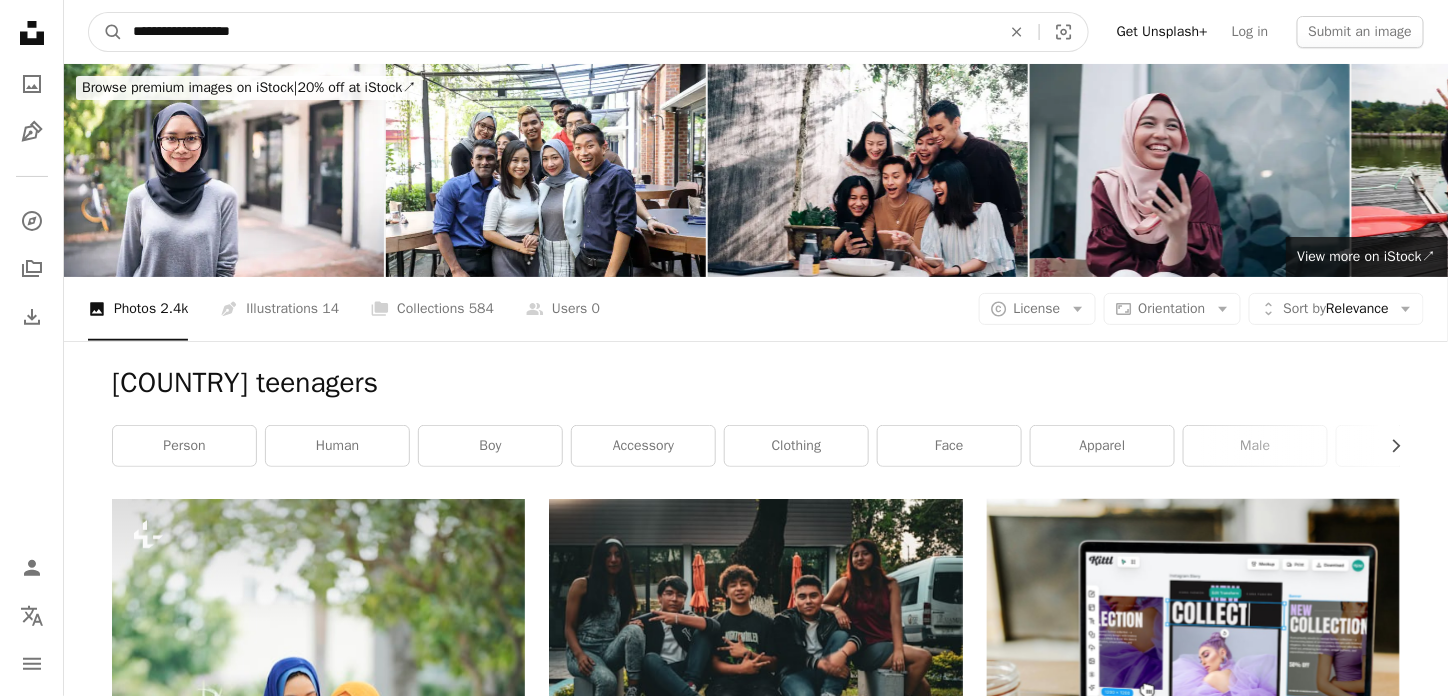 click on "**********" at bounding box center [559, 32] 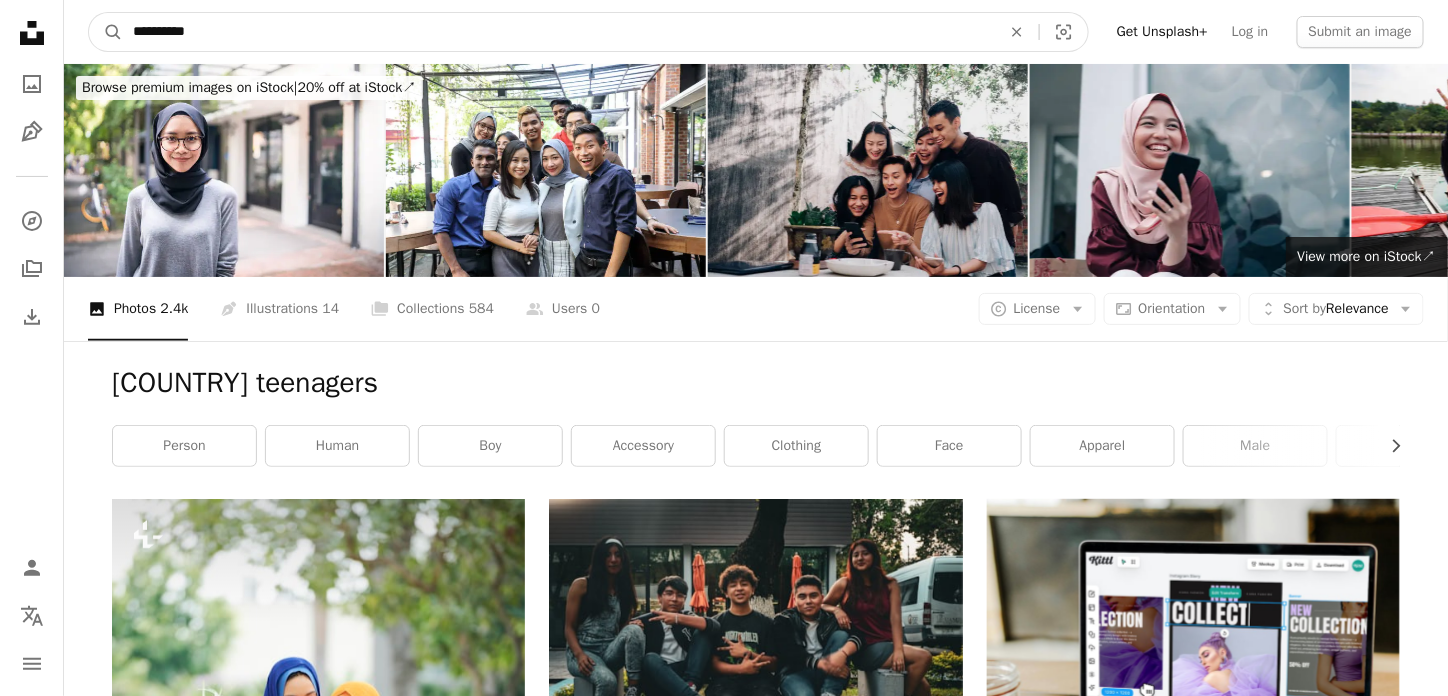 type on "*********" 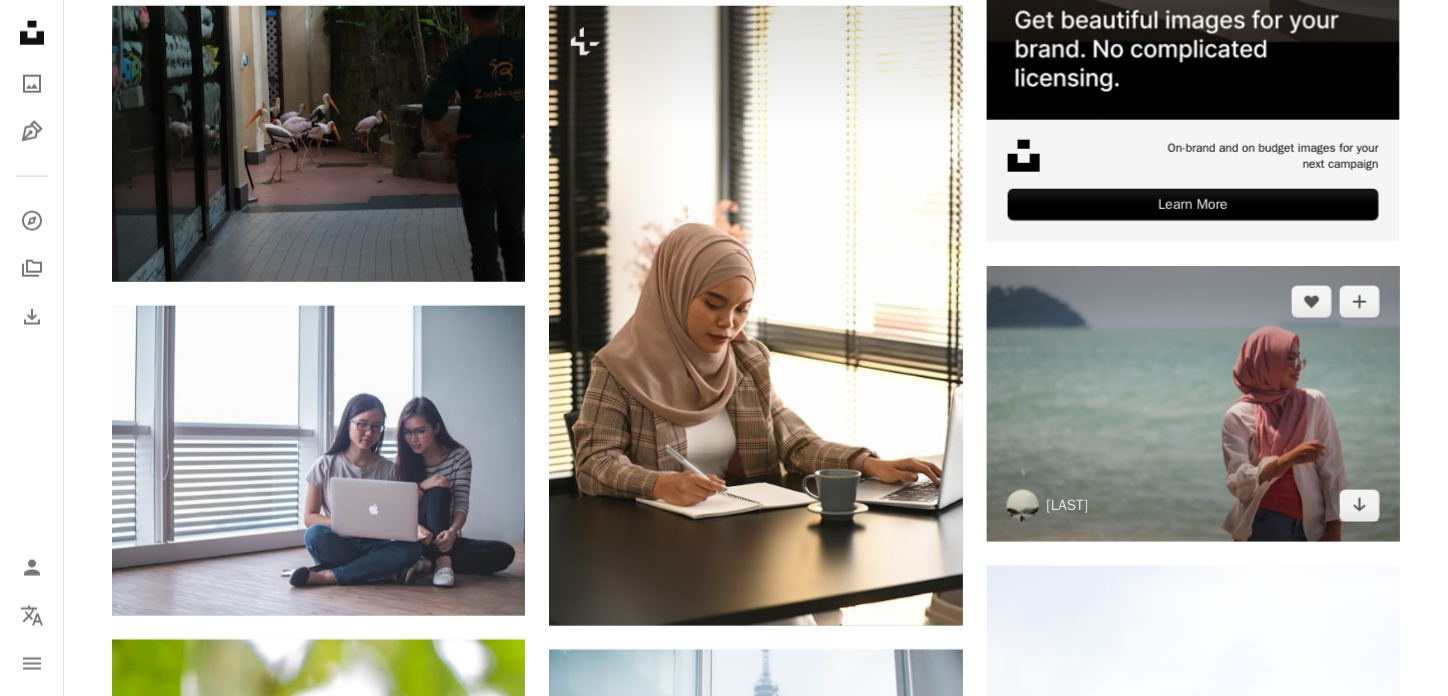scroll, scrollTop: 800, scrollLeft: 0, axis: vertical 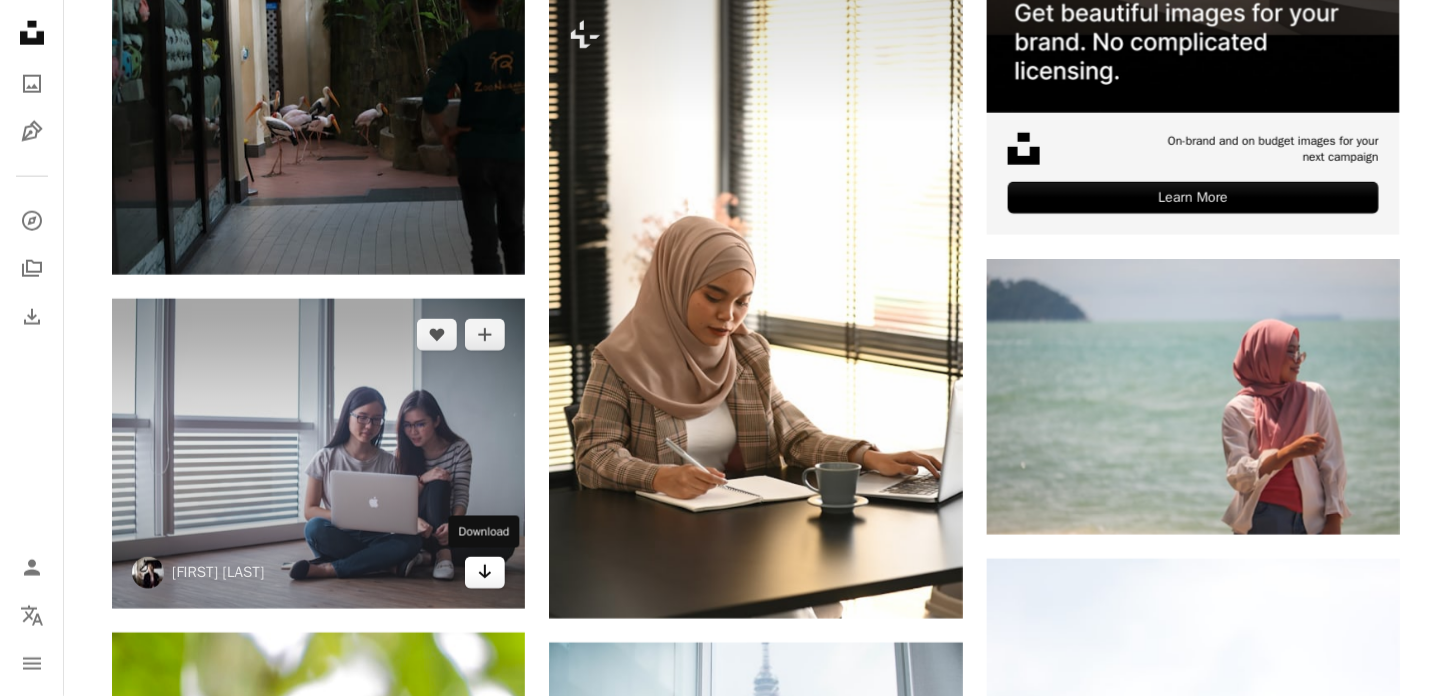 click on "Arrow pointing down" at bounding box center (485, 573) 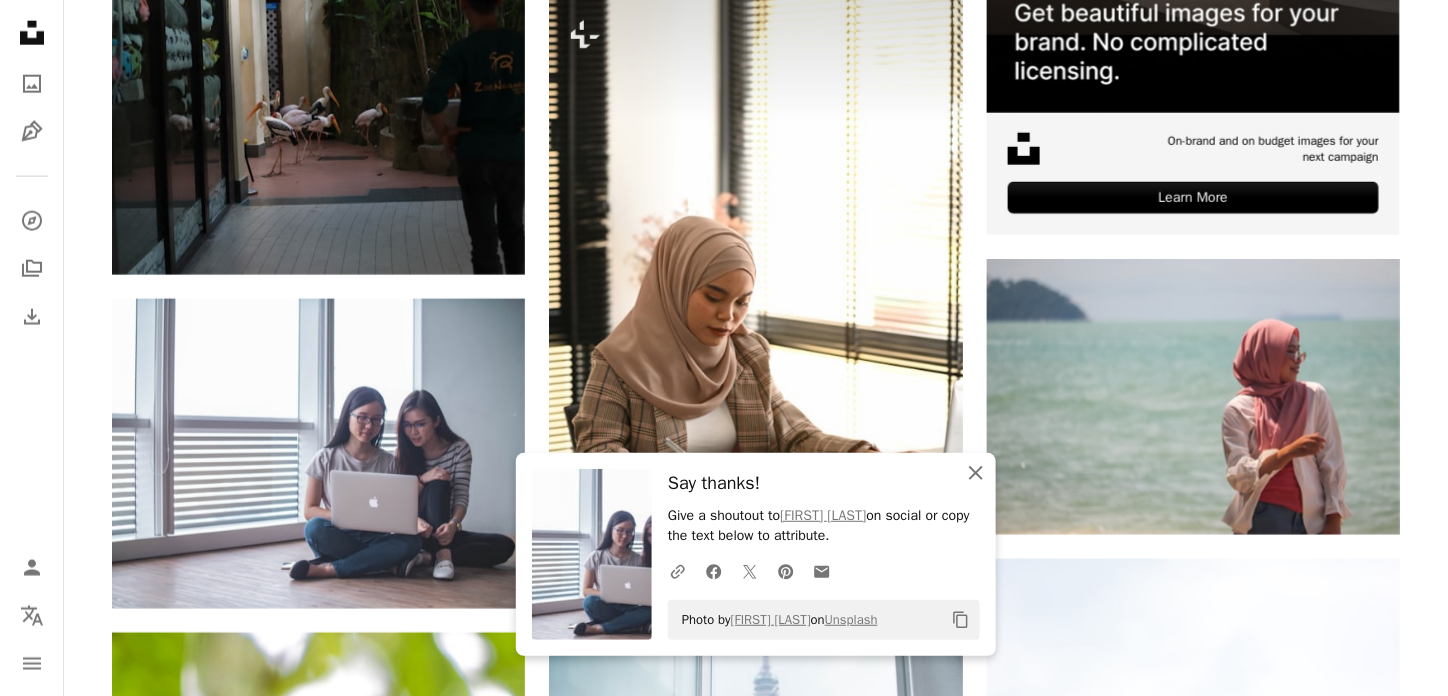 click on "An X shape" 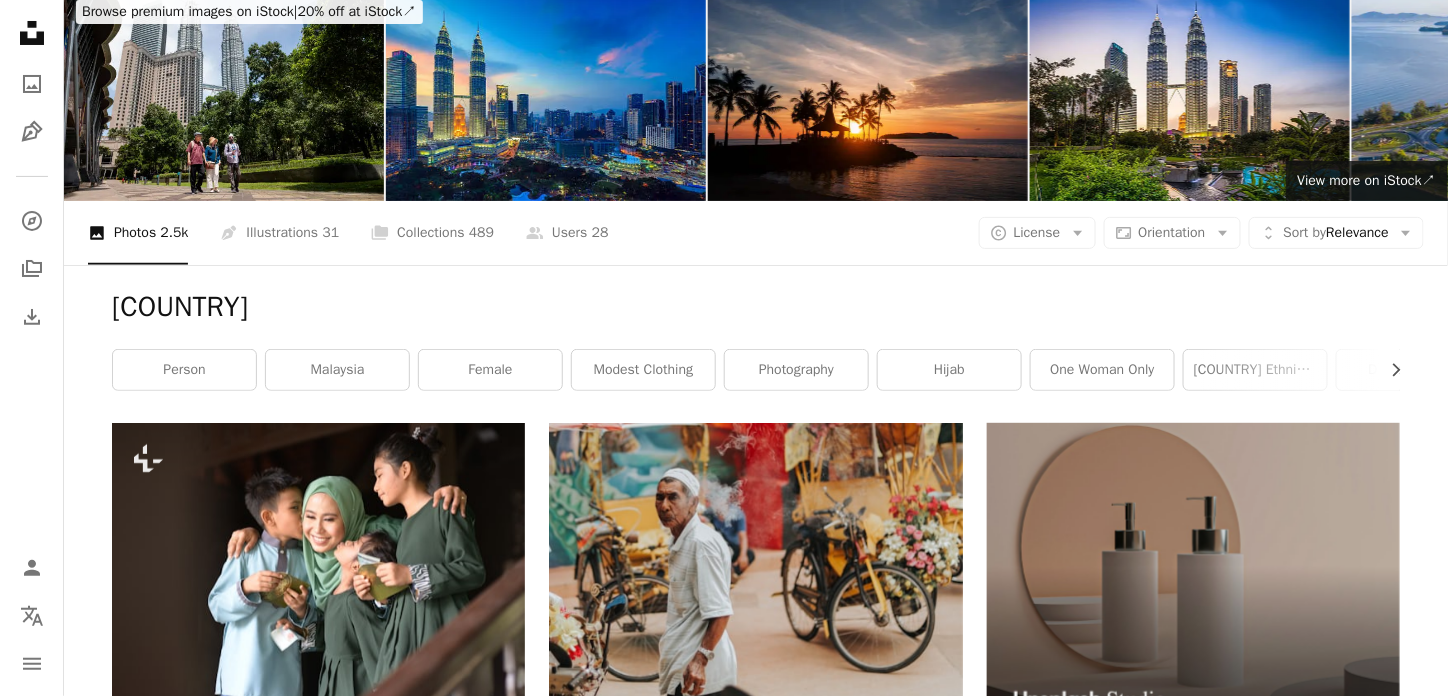 scroll, scrollTop: 0, scrollLeft: 0, axis: both 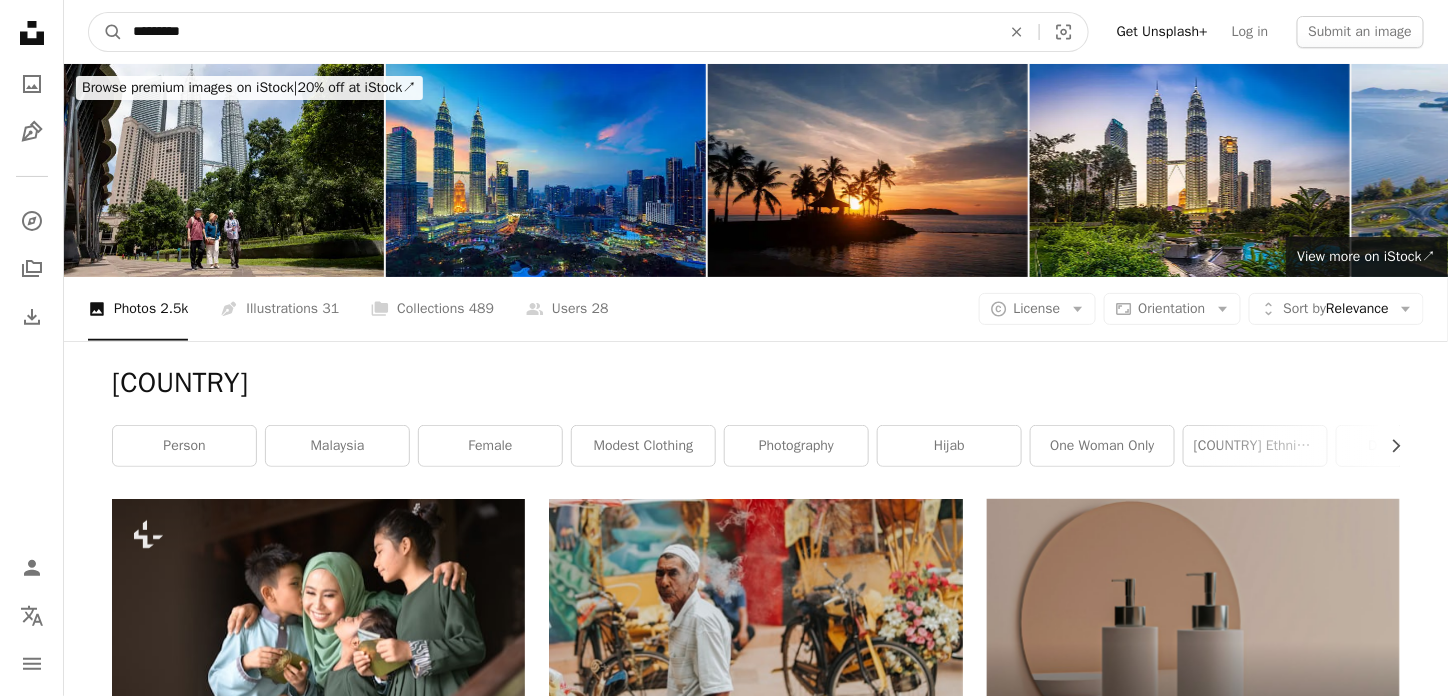 click on "*********" at bounding box center [559, 32] 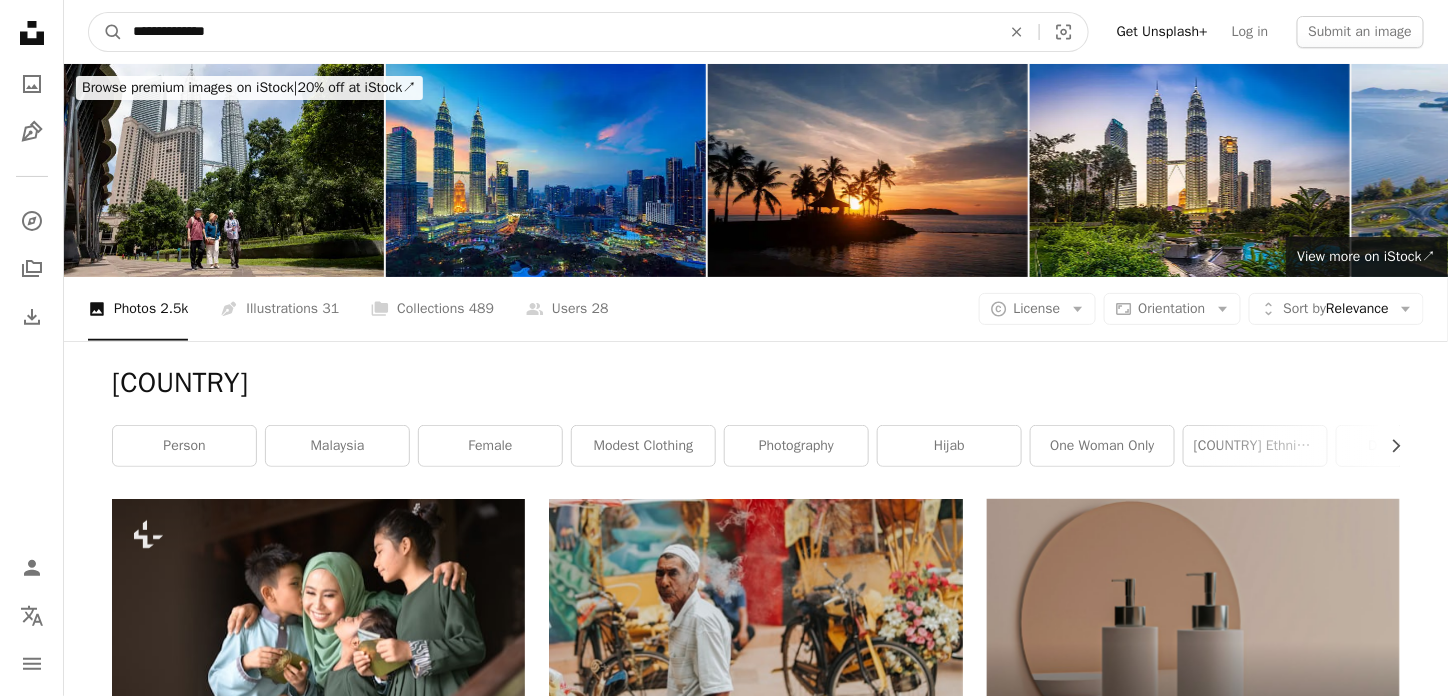type on "**********" 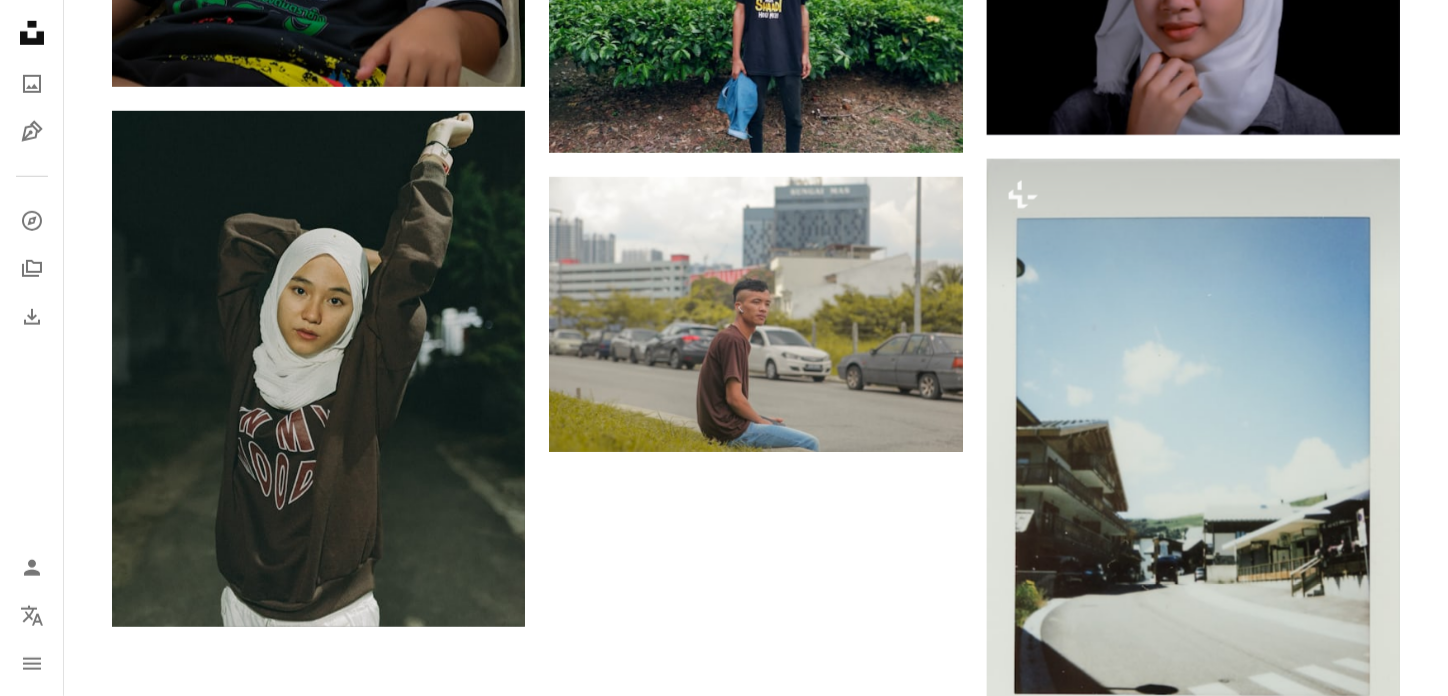 scroll, scrollTop: 3000, scrollLeft: 0, axis: vertical 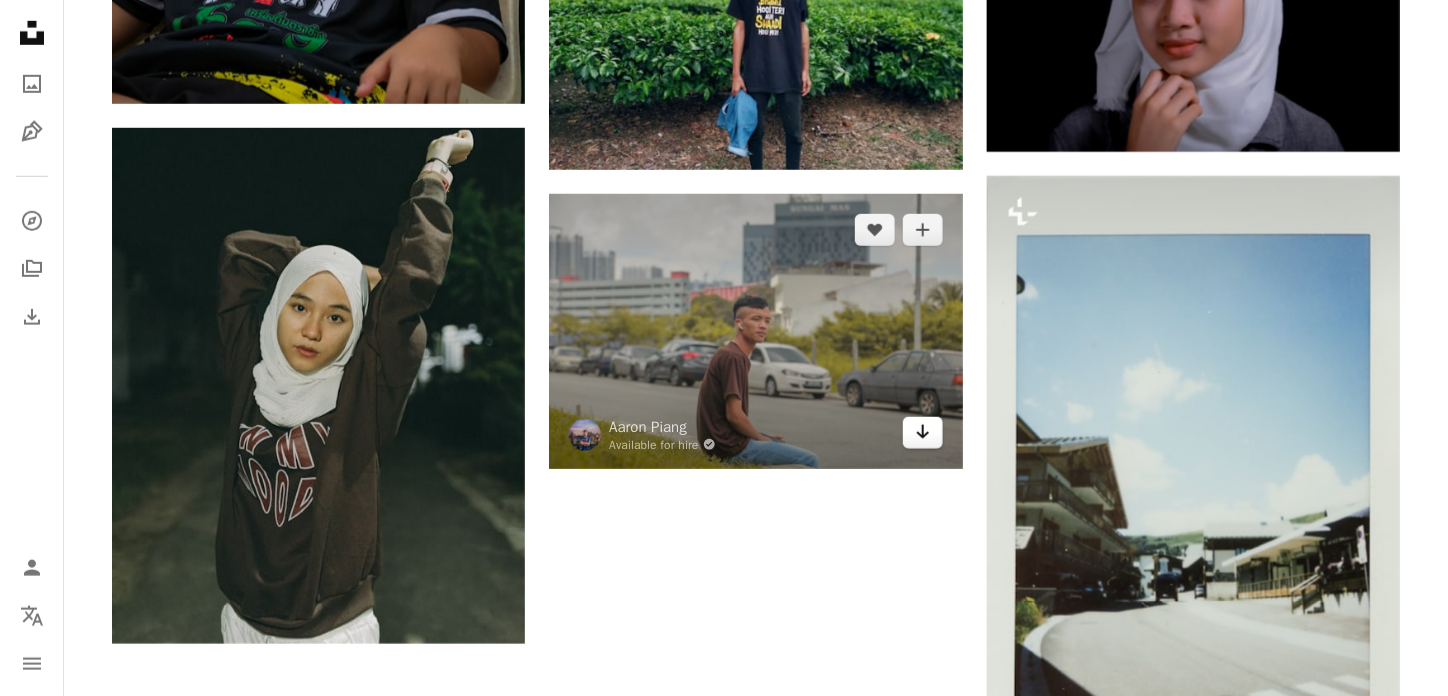 click on "Arrow pointing down" 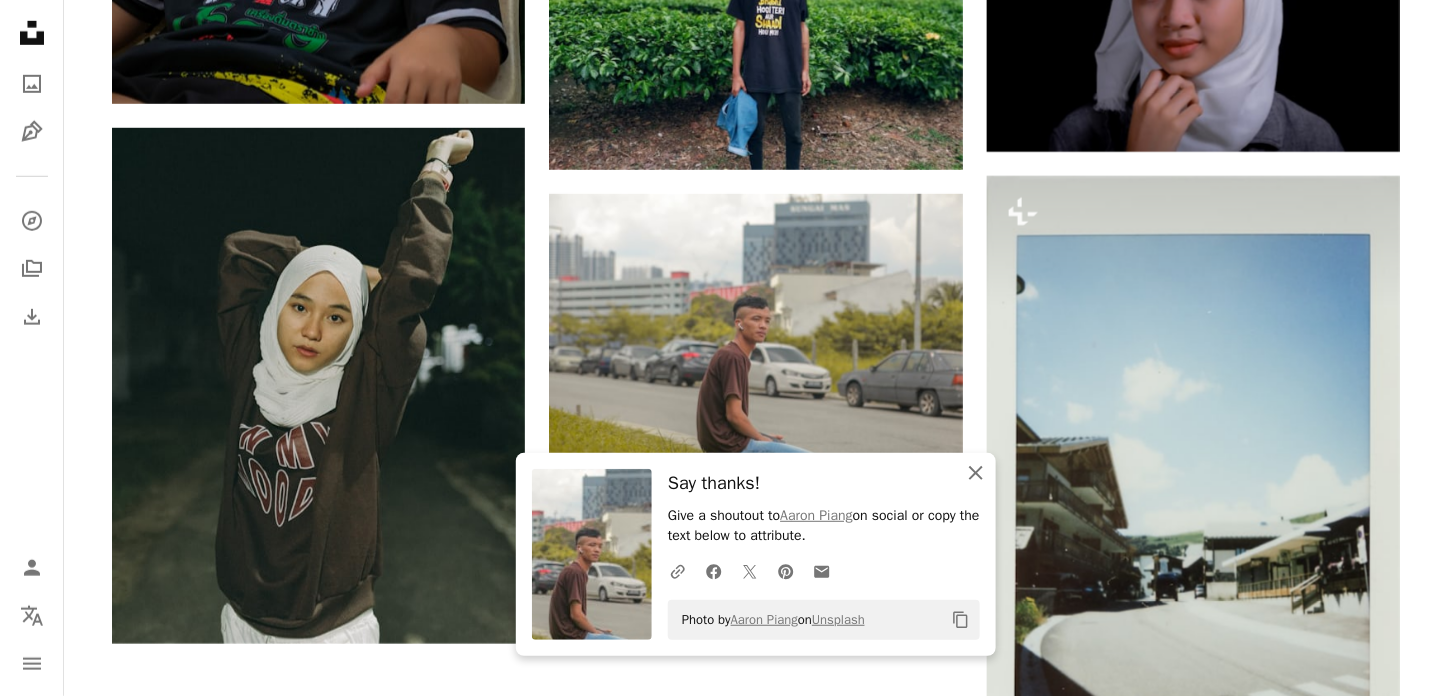click on "An X shape Close" at bounding box center [976, 473] 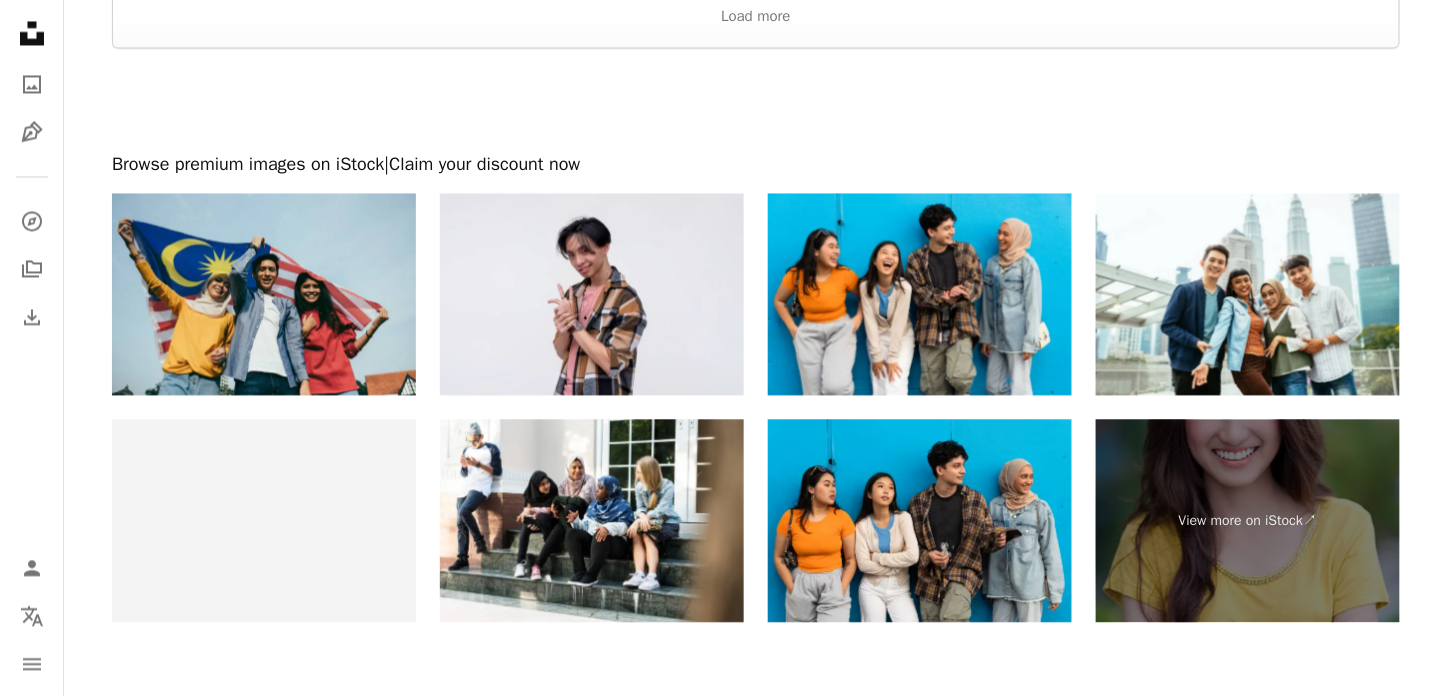 scroll, scrollTop: 3900, scrollLeft: 0, axis: vertical 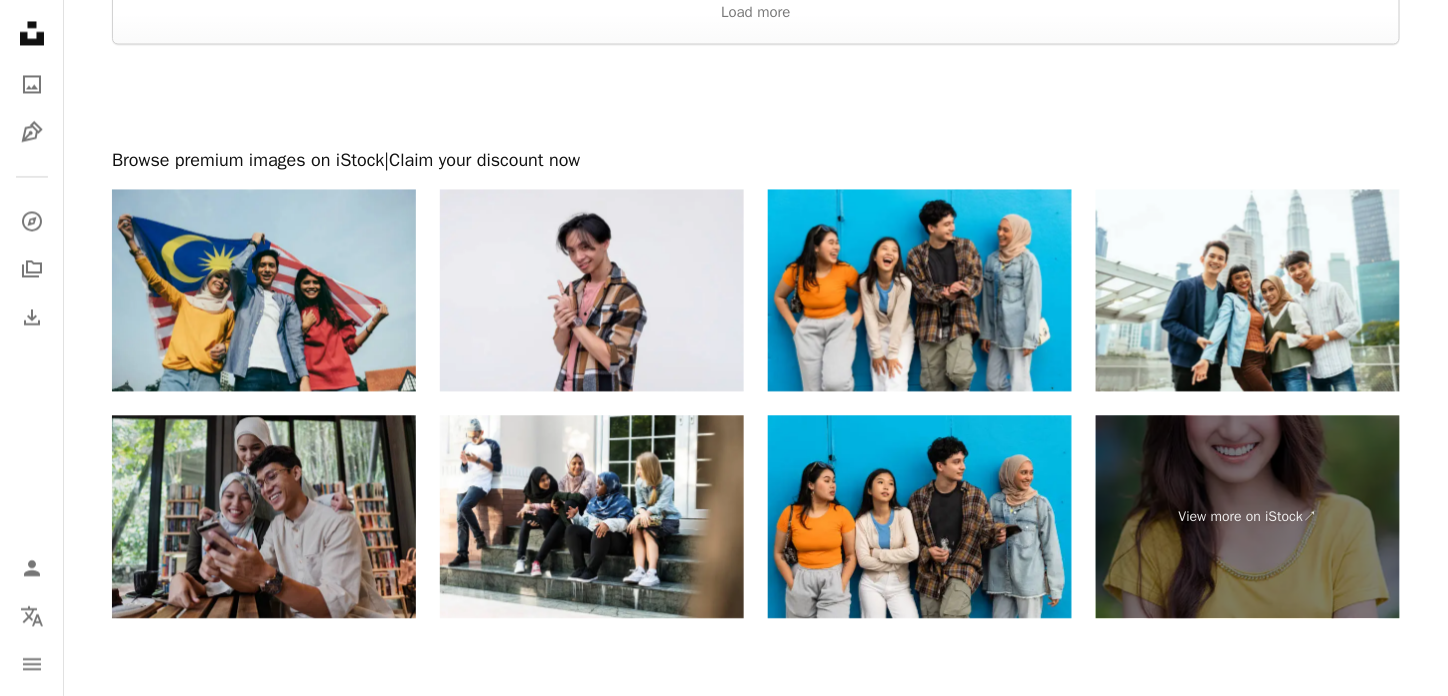 click at bounding box center [264, 516] 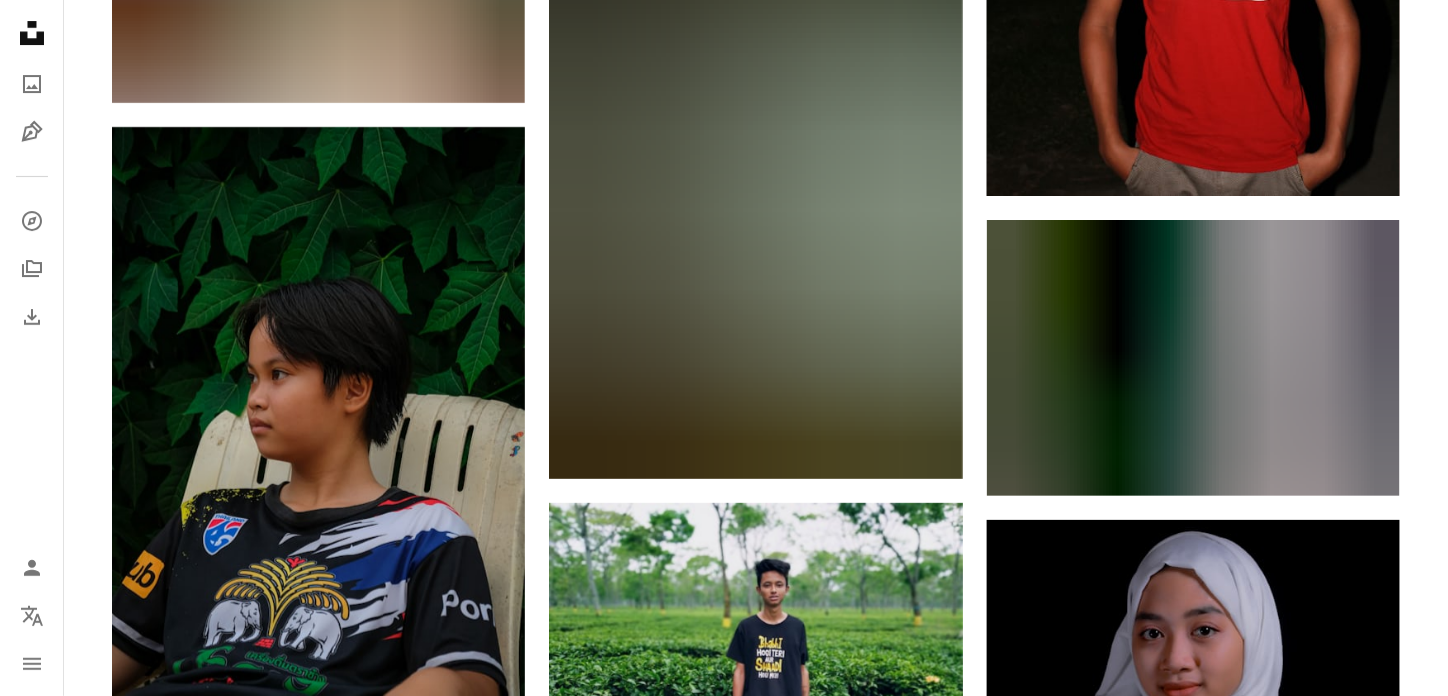 scroll, scrollTop: 2500, scrollLeft: 0, axis: vertical 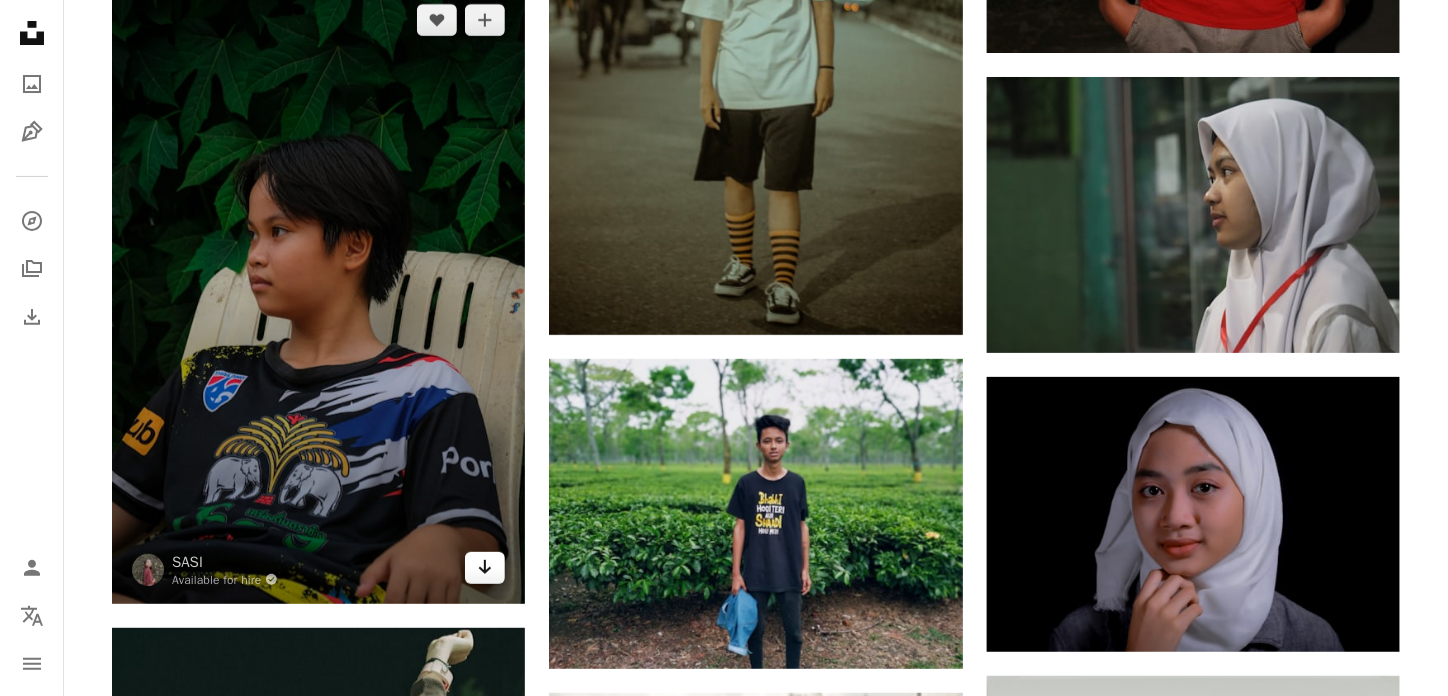 click on "Arrow pointing down" 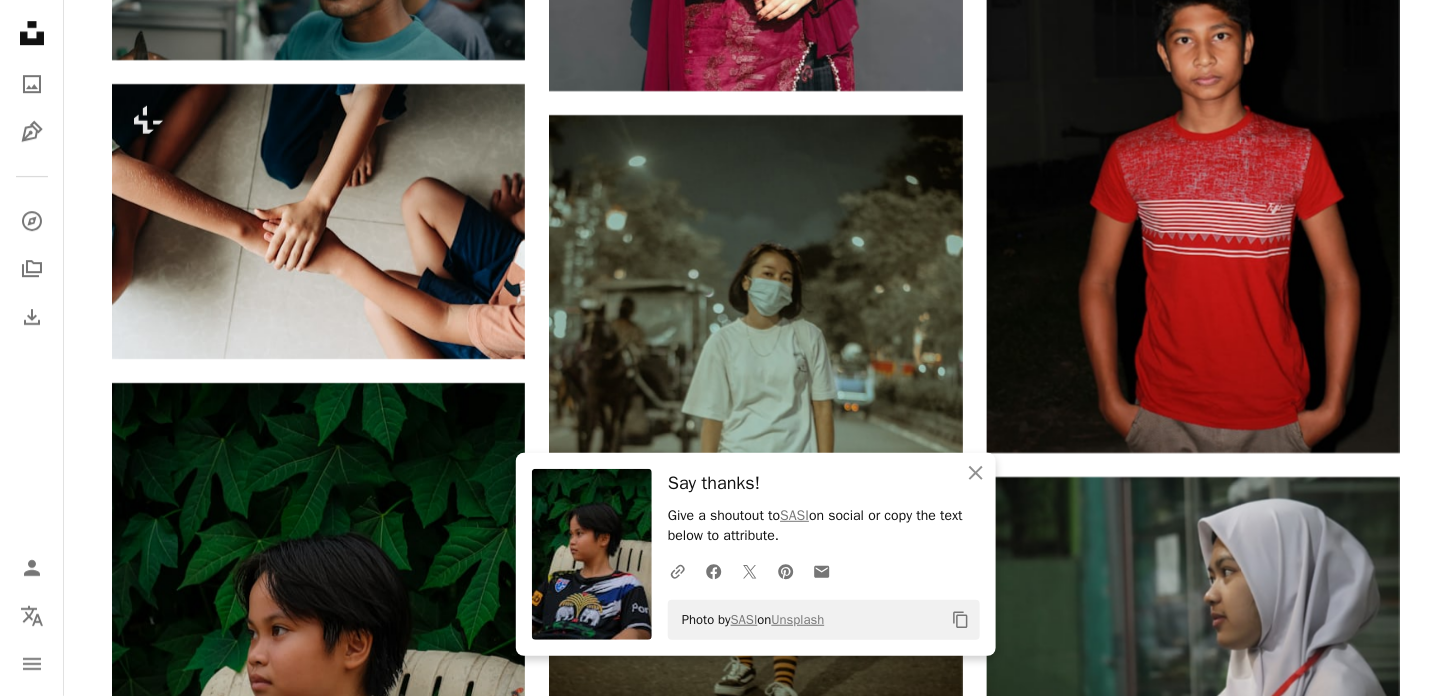 scroll, scrollTop: 1900, scrollLeft: 0, axis: vertical 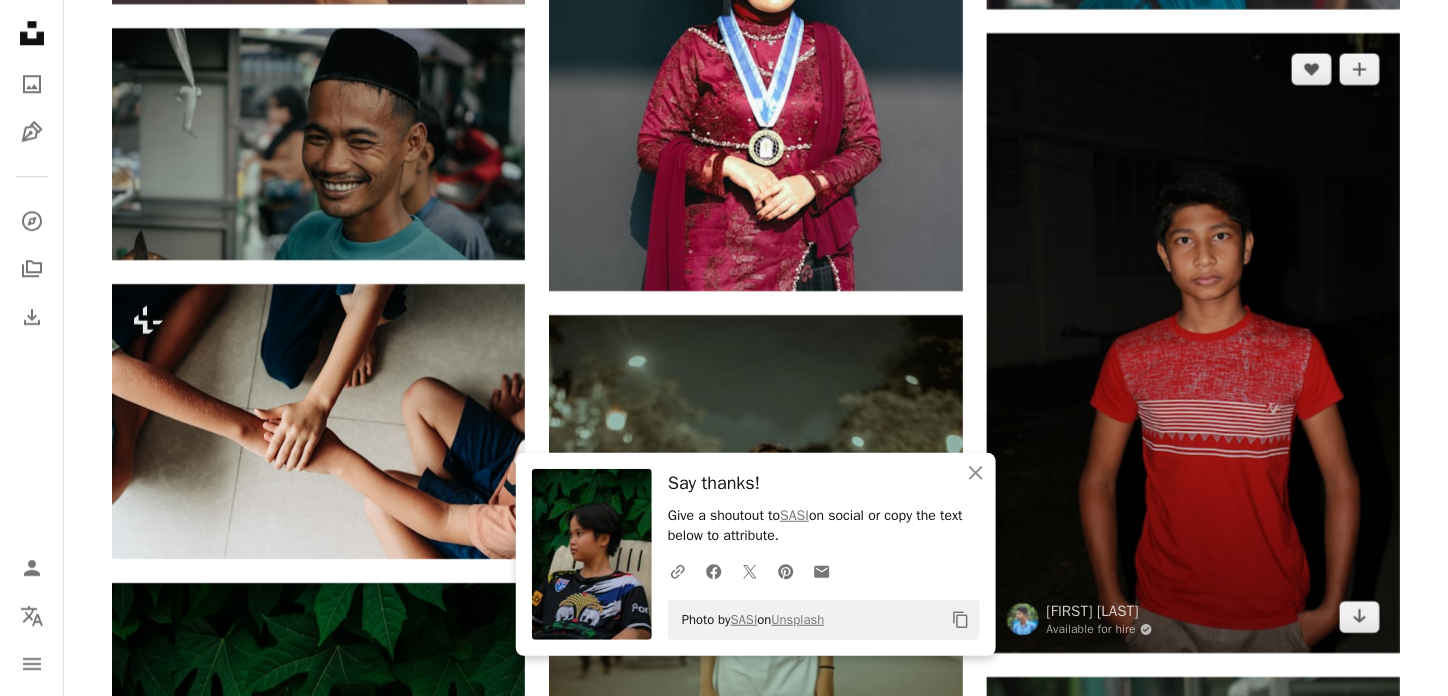 click at bounding box center [1193, 343] 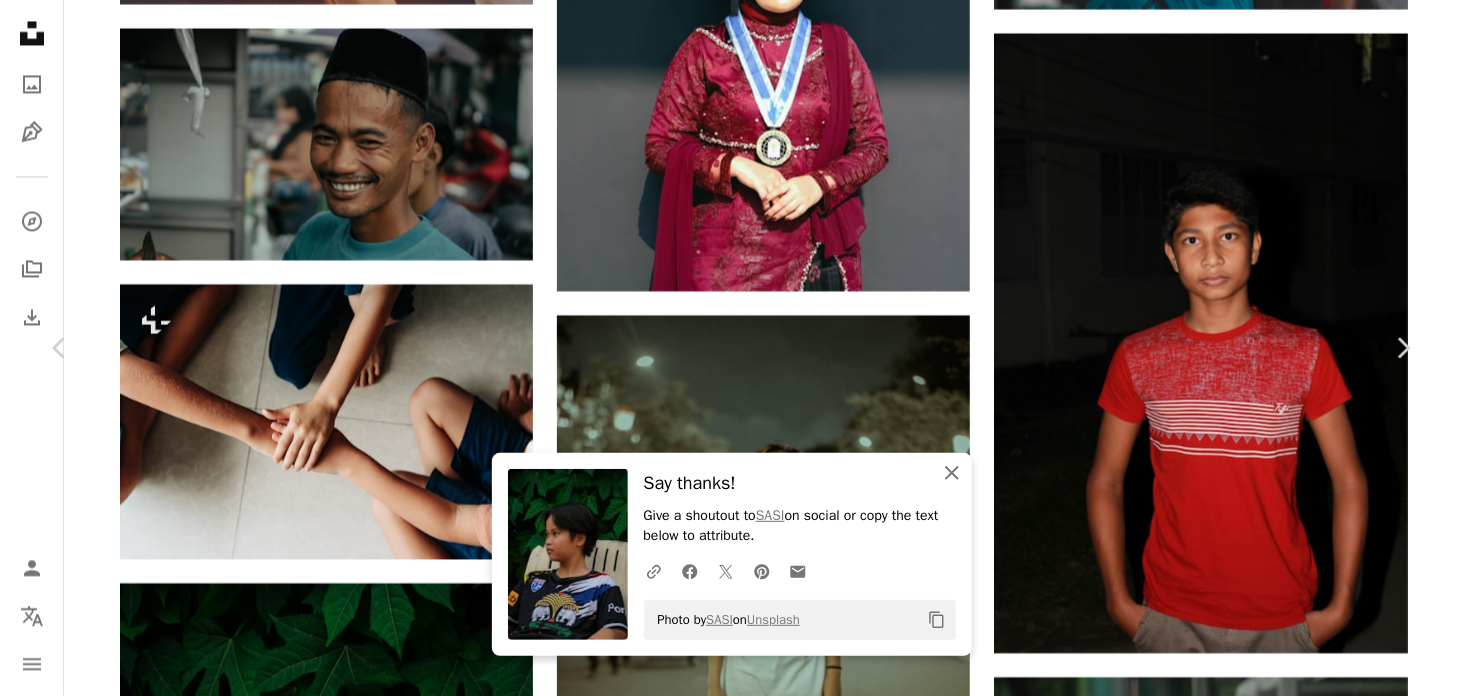 click on "An X shape" 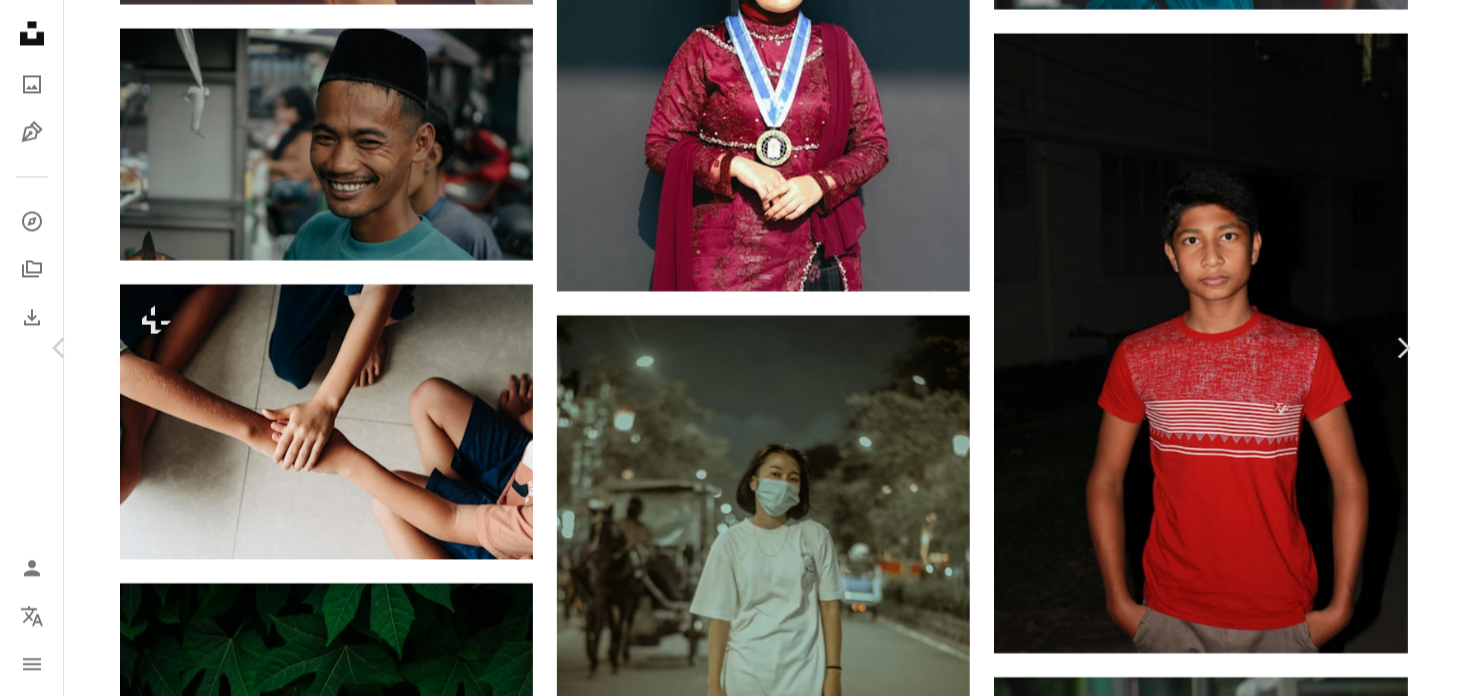click on "An X shape Chevron left Chevron right [FIRST] [LAST] Available for hire A checkmark inside of a circle A heart A plus sign Download free Chevron down Zoom in Views 9,075 Downloads 66 A forward-right arrow Share Info icon Info More Actions Bengali Boy Calendar outlined Published on  June 23, 2021 Camera Canon, EOS 60D Safety Free to use under the  Unsplash License human fashion female clothing apparel blouse sleeve long sleeve t-shirt Free images Browse premium related images on iStock  |  Save 20% with code UNSPLASH20 View more on iStock  ↗ Related images A heart A plus sign [FIRST] [LAST] Available for hire A checkmark inside of a circle Arrow pointing down Plus sign for Unsplash+ A heart A plus sign [FIRST] [LAST] For  Unsplash+ A lock Download Plus sign for Unsplash+ A heart A plus sign Getty Images For  Unsplash+ A lock Download A heart A plus sign [FIRST] [LAST] Available for hire A checkmark inside of a circle Arrow pointing down A heart A plus sign [FIRST] [LAST] Available for hire A heart" at bounding box center [731, 3197] 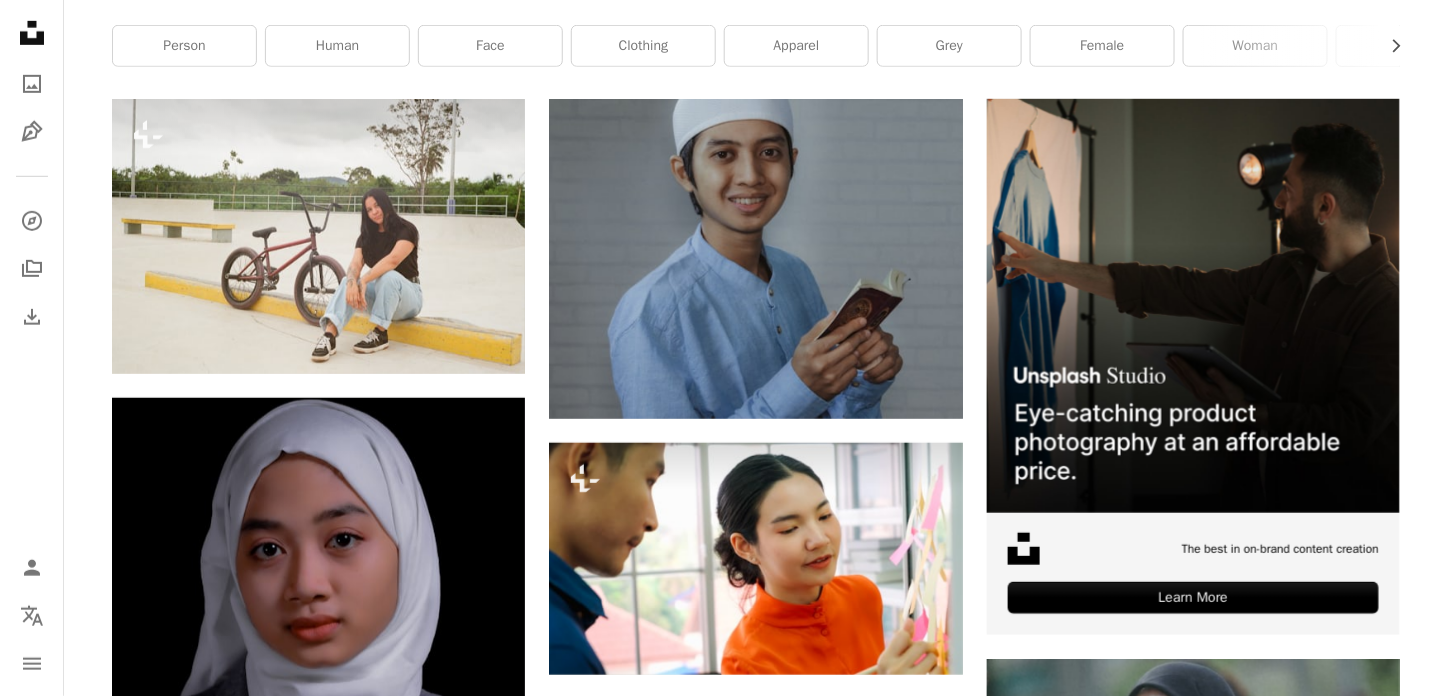 scroll, scrollTop: 0, scrollLeft: 0, axis: both 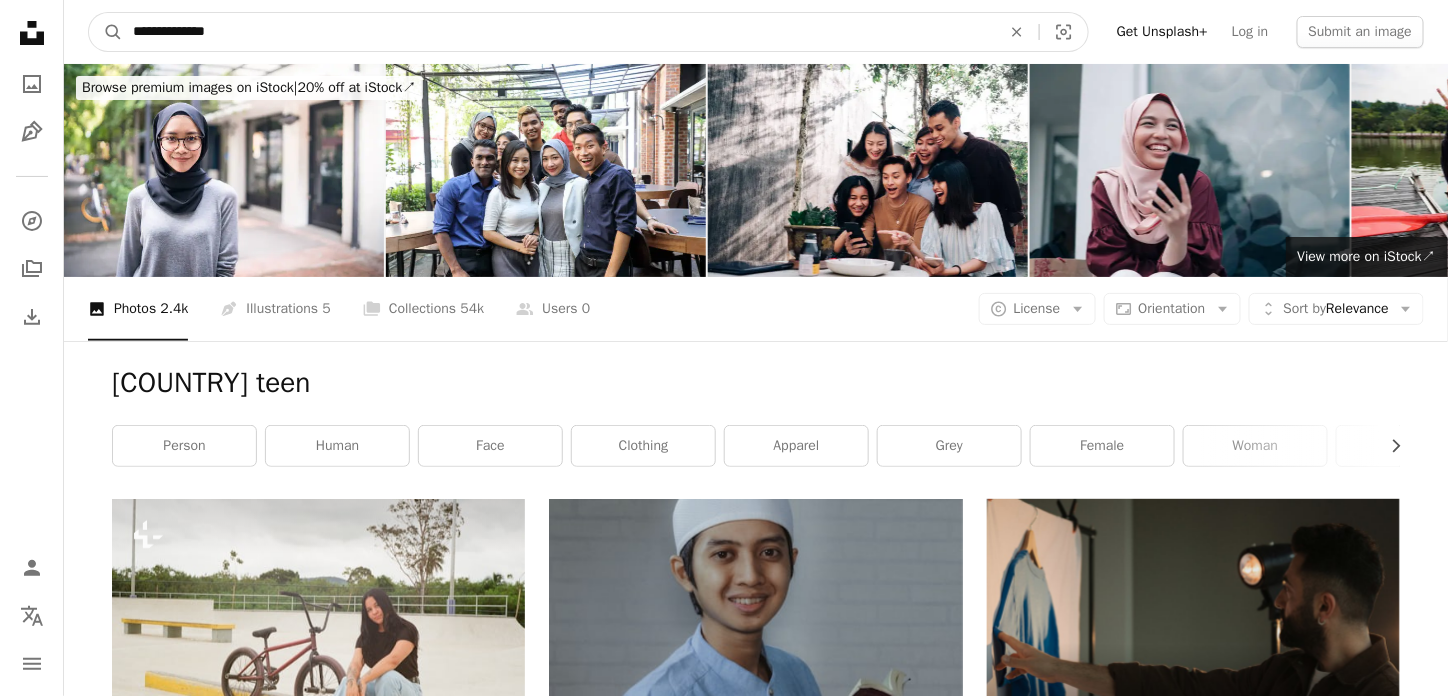 drag, startPoint x: 197, startPoint y: 29, endPoint x: 270, endPoint y: 39, distance: 73.68175 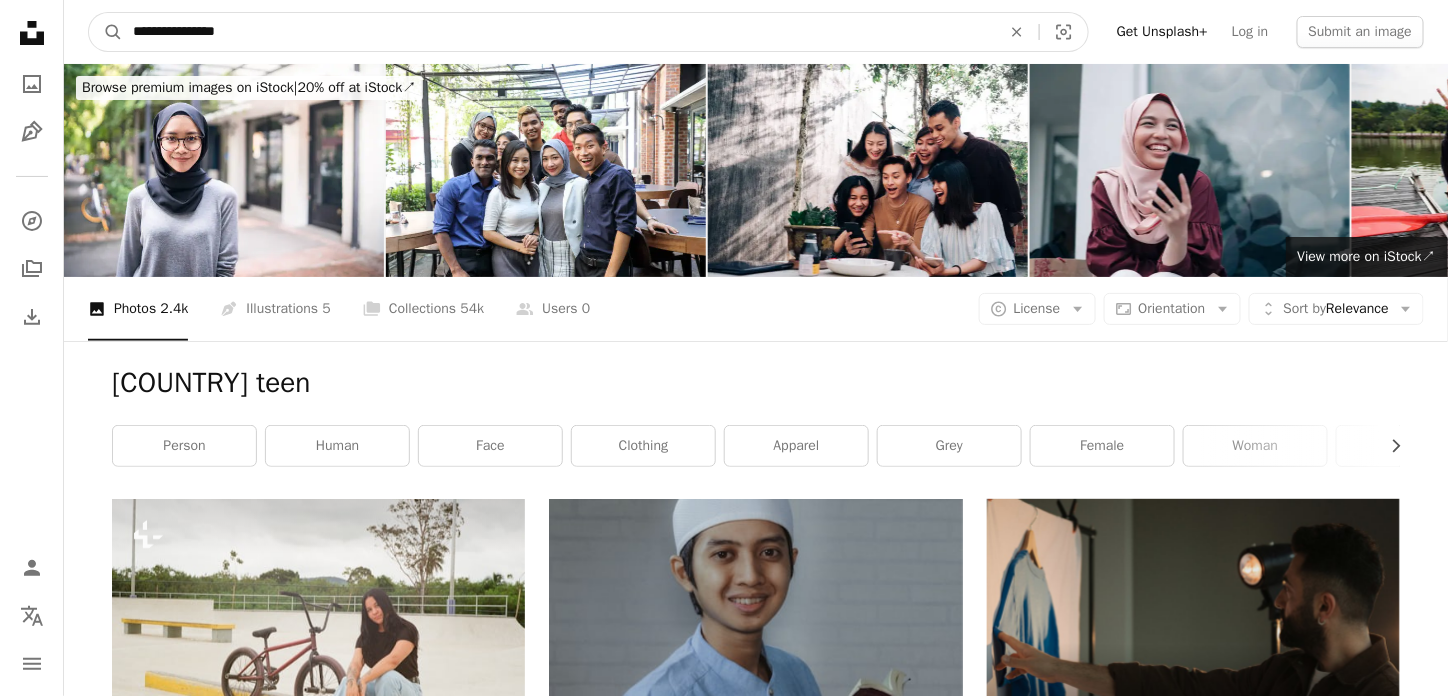 type on "**********" 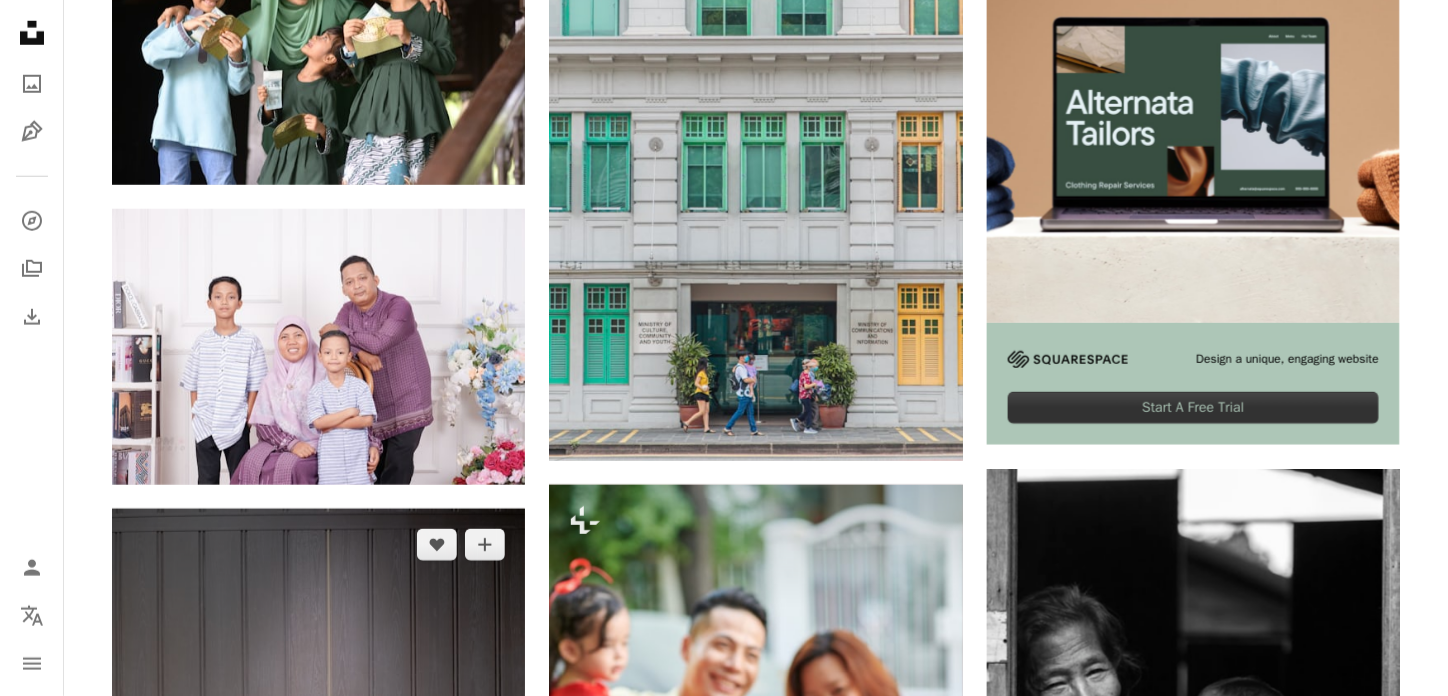 scroll, scrollTop: 600, scrollLeft: 0, axis: vertical 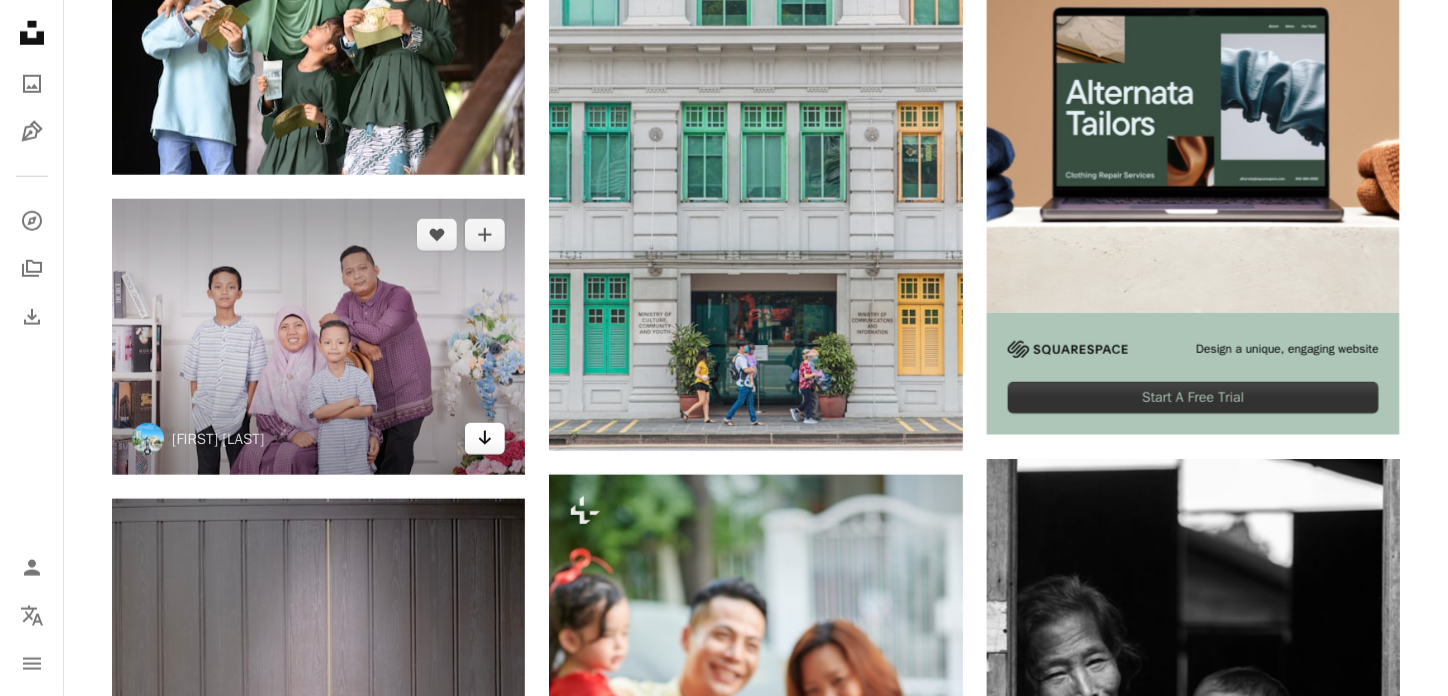 click on "Arrow pointing down" 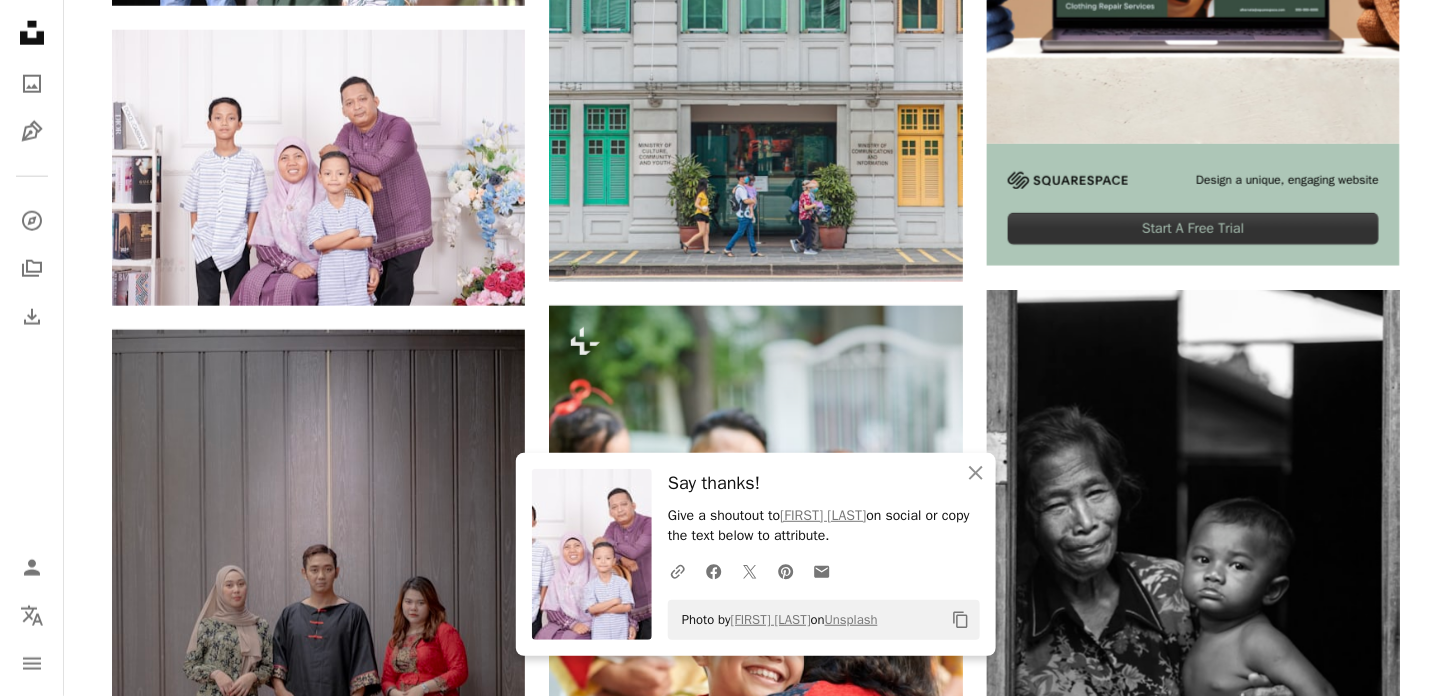 scroll, scrollTop: 900, scrollLeft: 0, axis: vertical 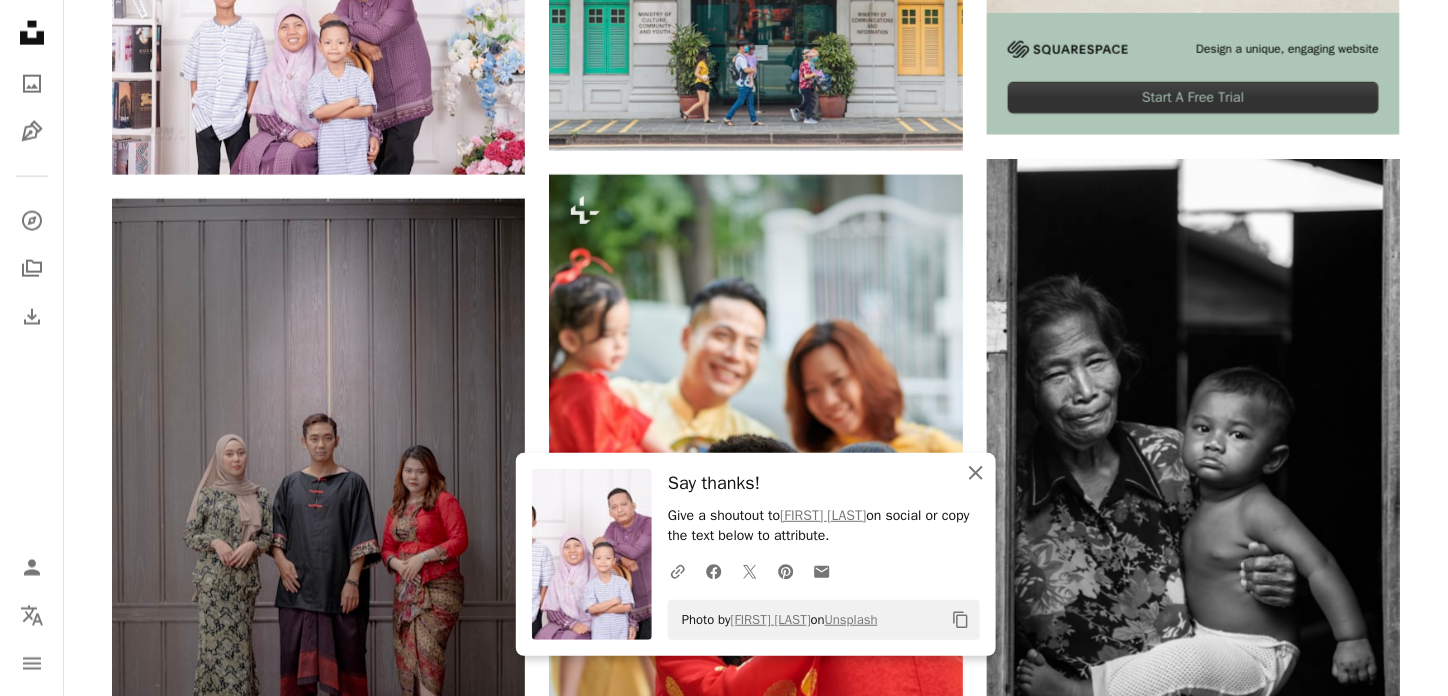 click on "An X shape" 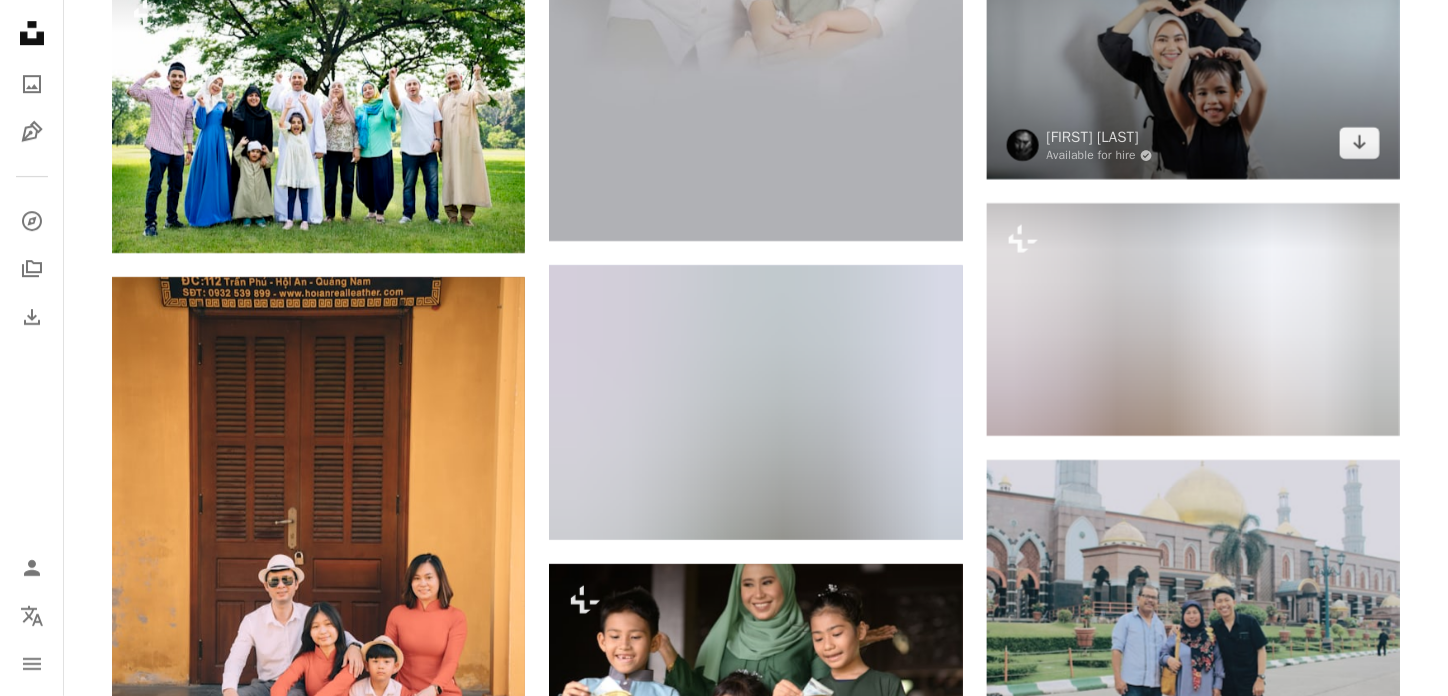 scroll, scrollTop: 2100, scrollLeft: 0, axis: vertical 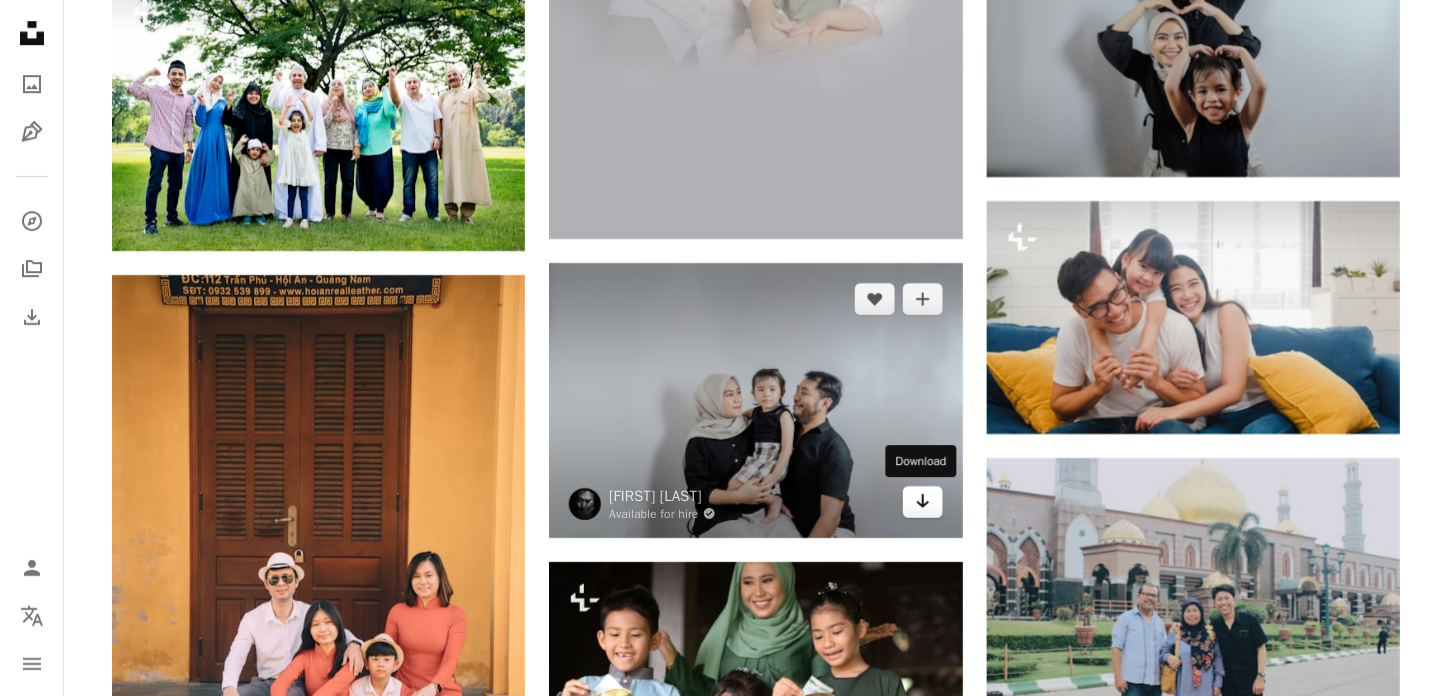 click on "Arrow pointing down" 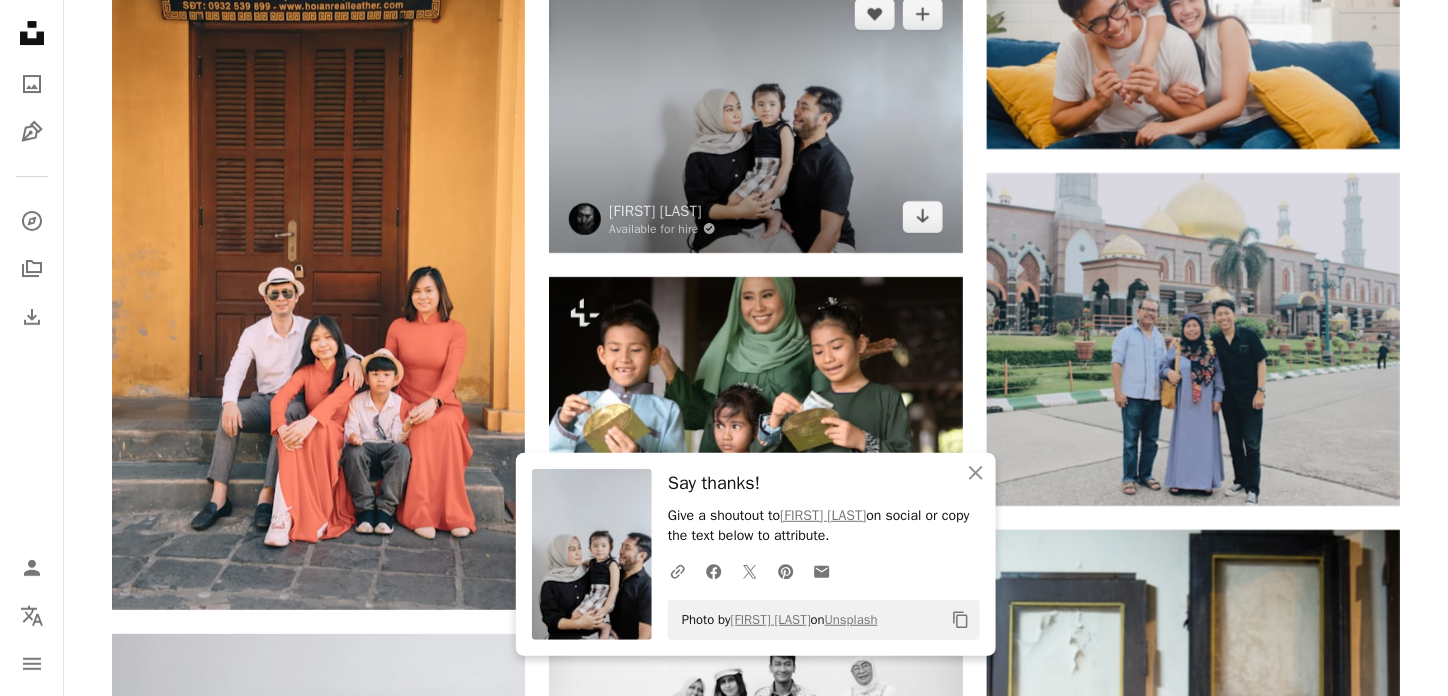 scroll, scrollTop: 2400, scrollLeft: 0, axis: vertical 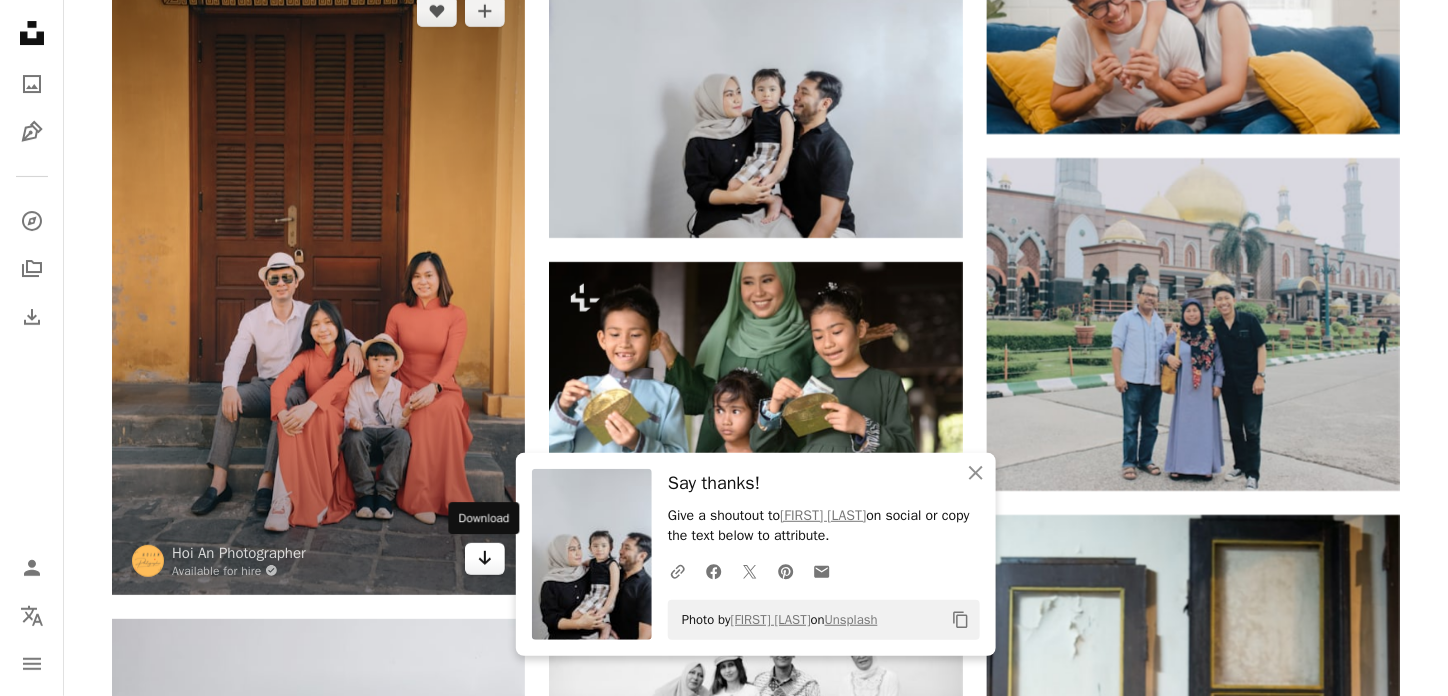 click on "Arrow pointing down" 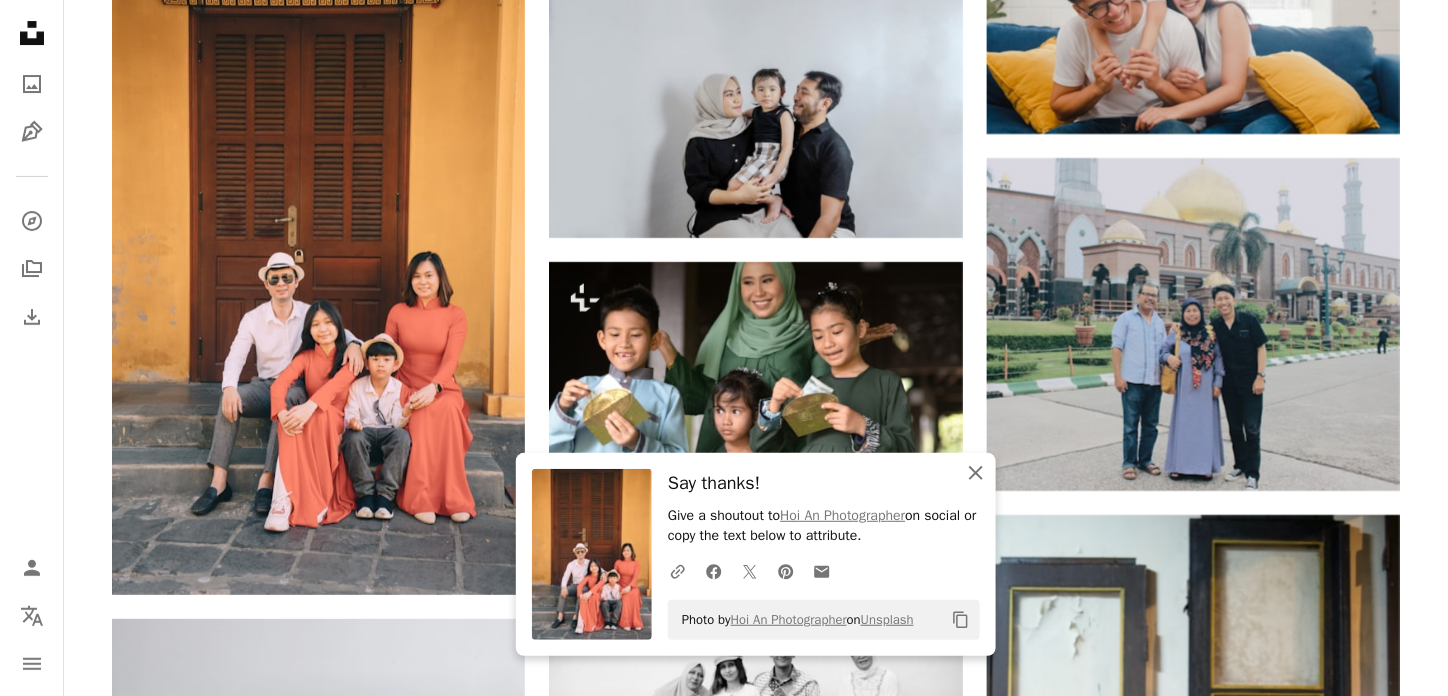 click on "An X shape" 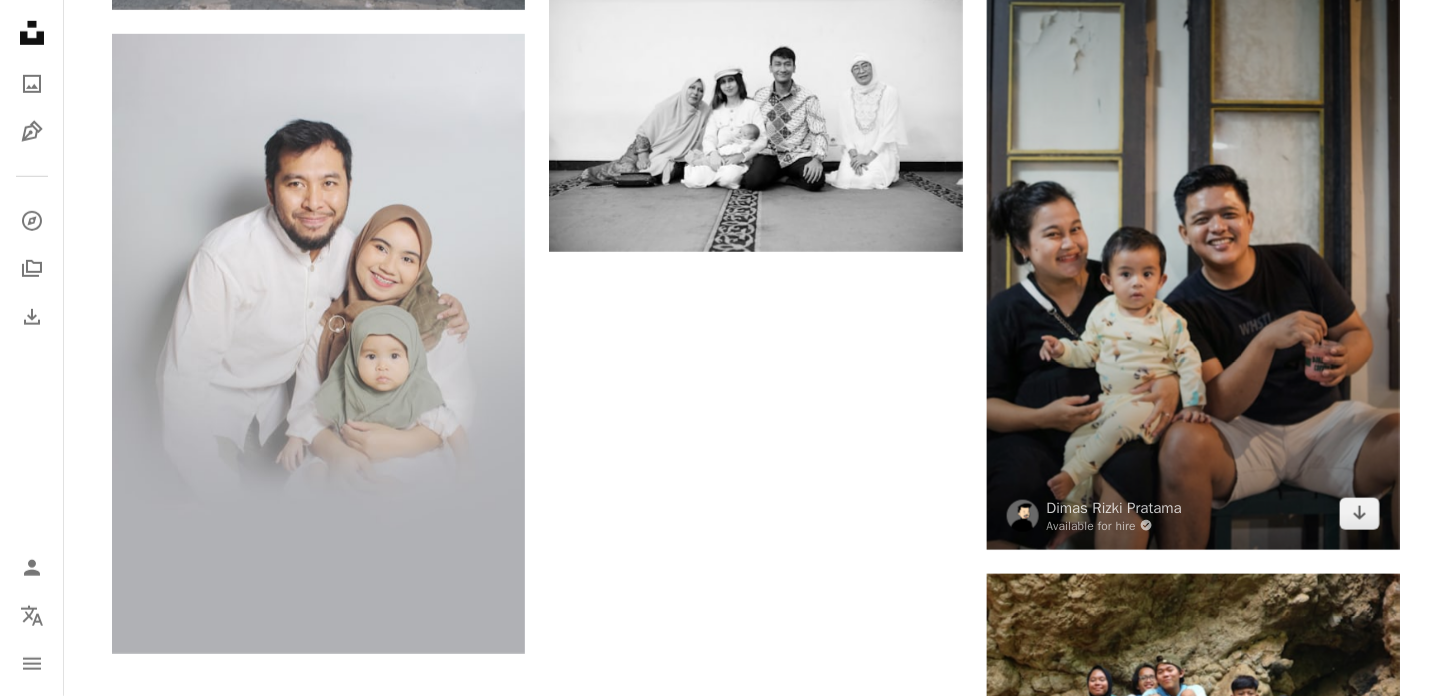 scroll, scrollTop: 3000, scrollLeft: 0, axis: vertical 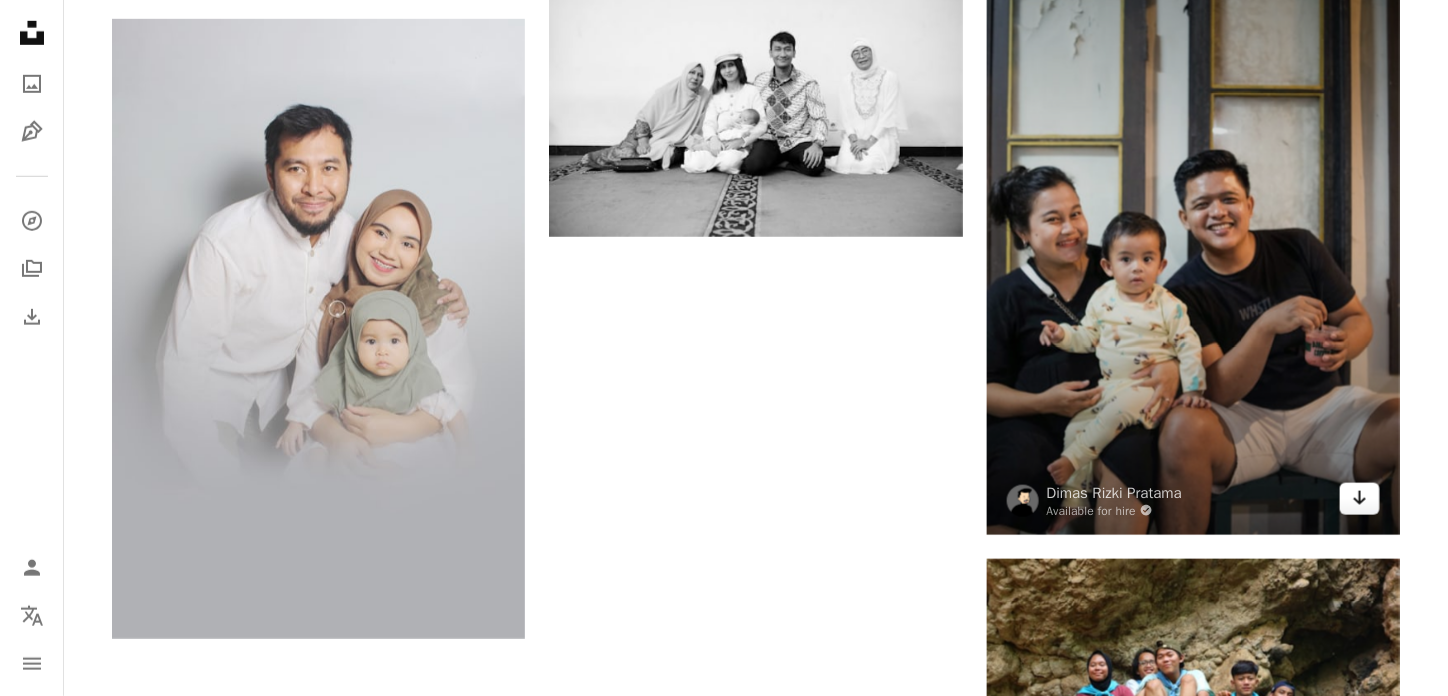 click on "Arrow pointing down" 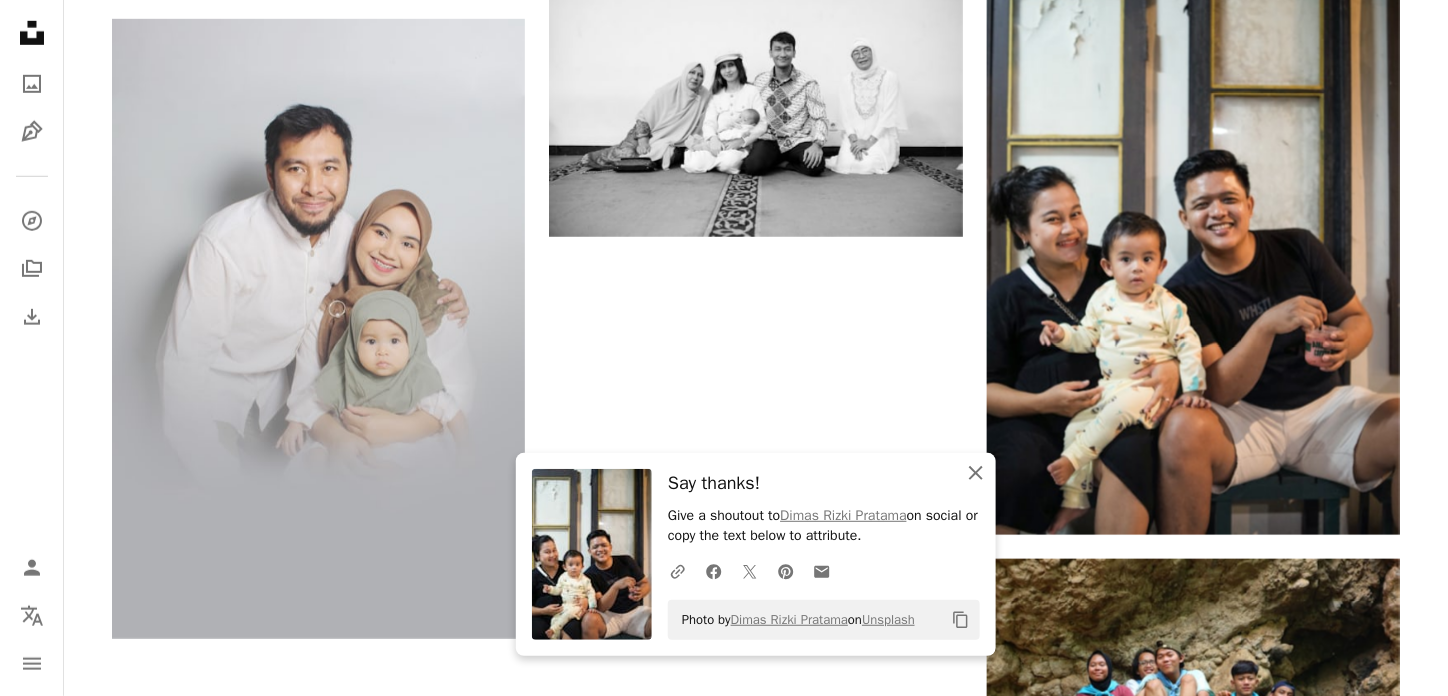 click on "An X shape" 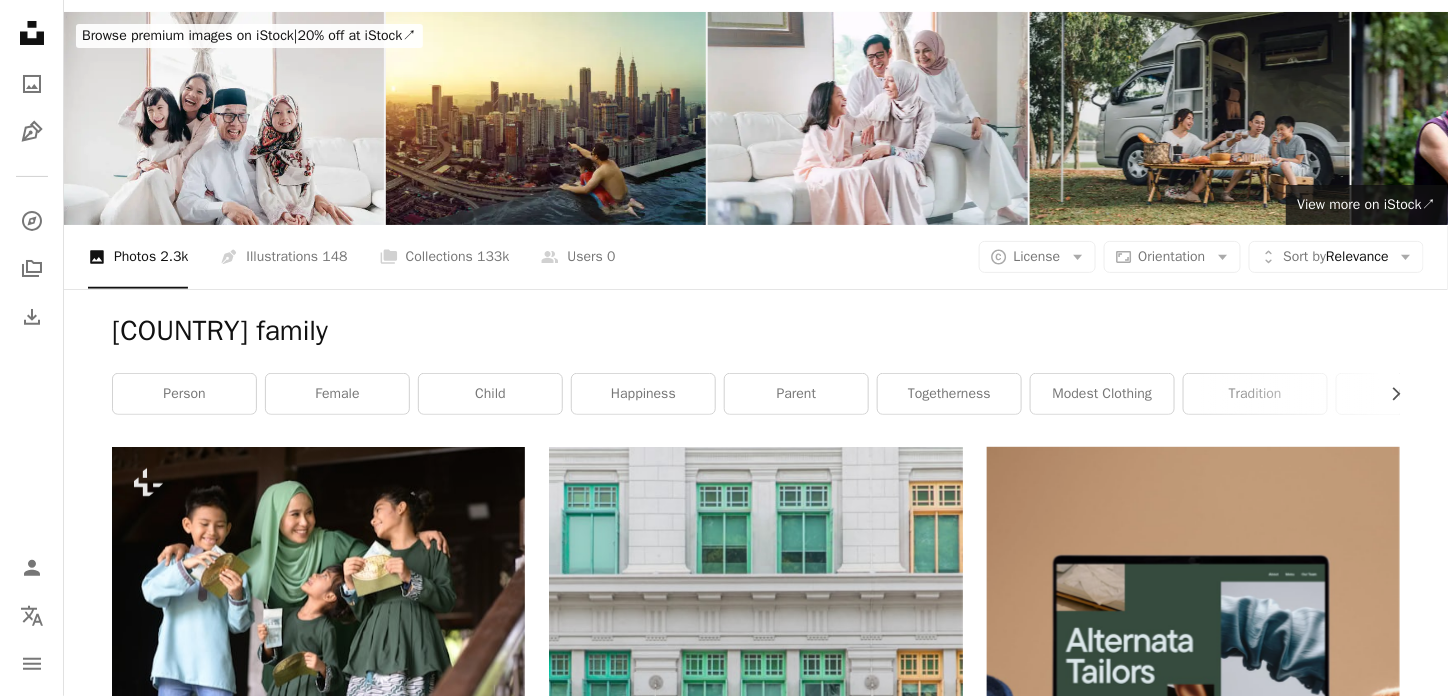 scroll, scrollTop: 0, scrollLeft: 0, axis: both 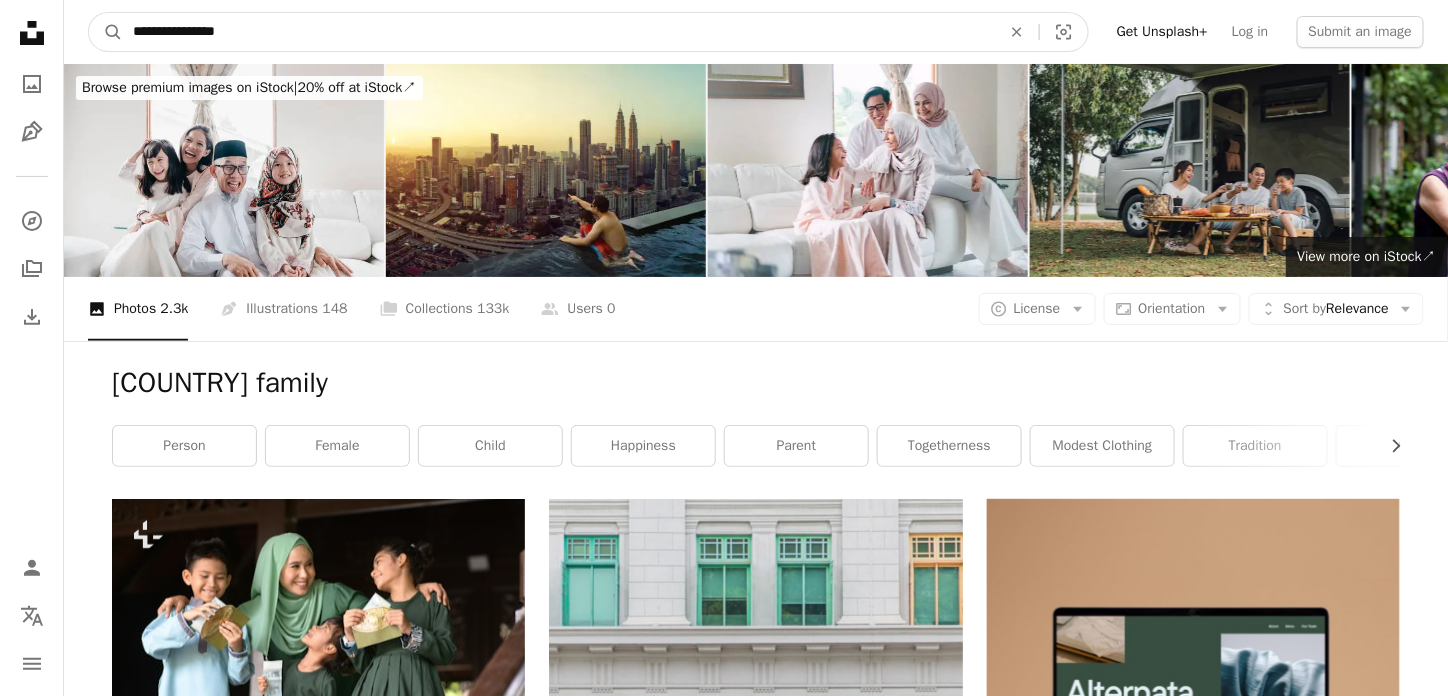 drag, startPoint x: 244, startPoint y: 30, endPoint x: 196, endPoint y: 25, distance: 48.259712 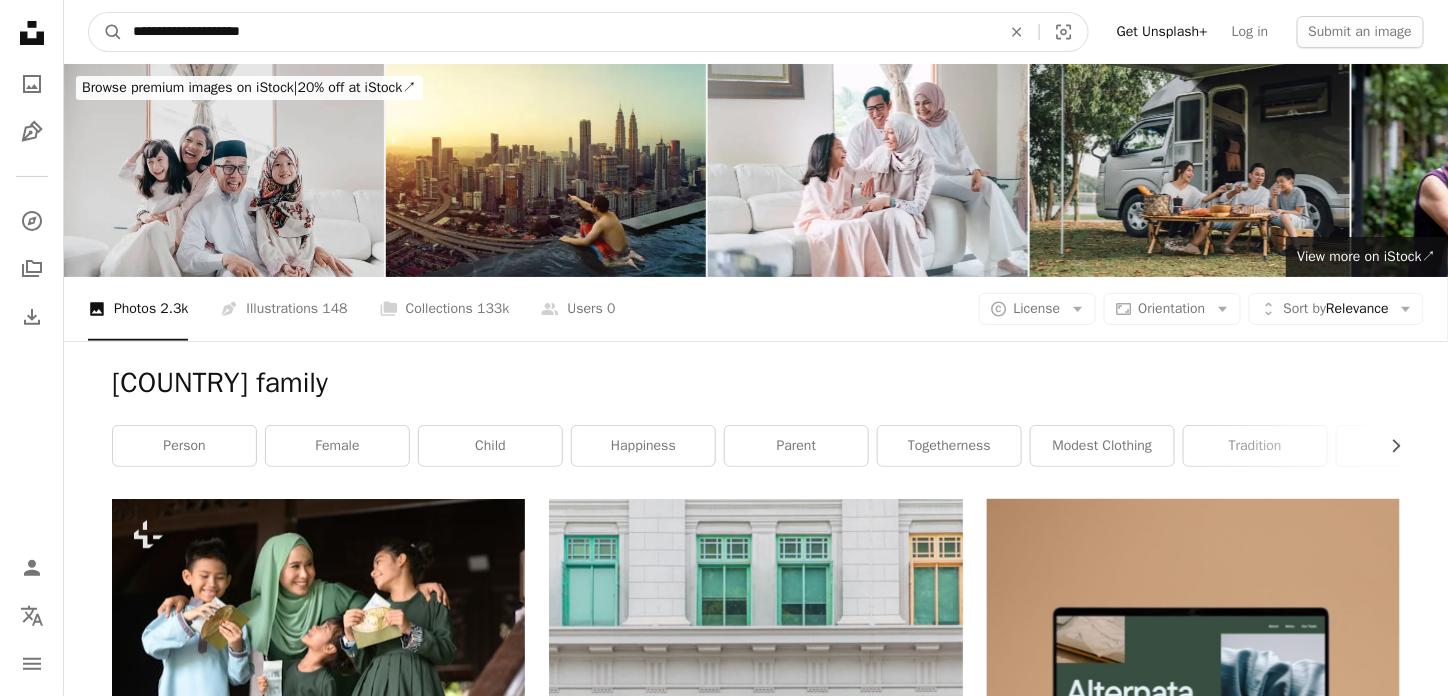 type on "**********" 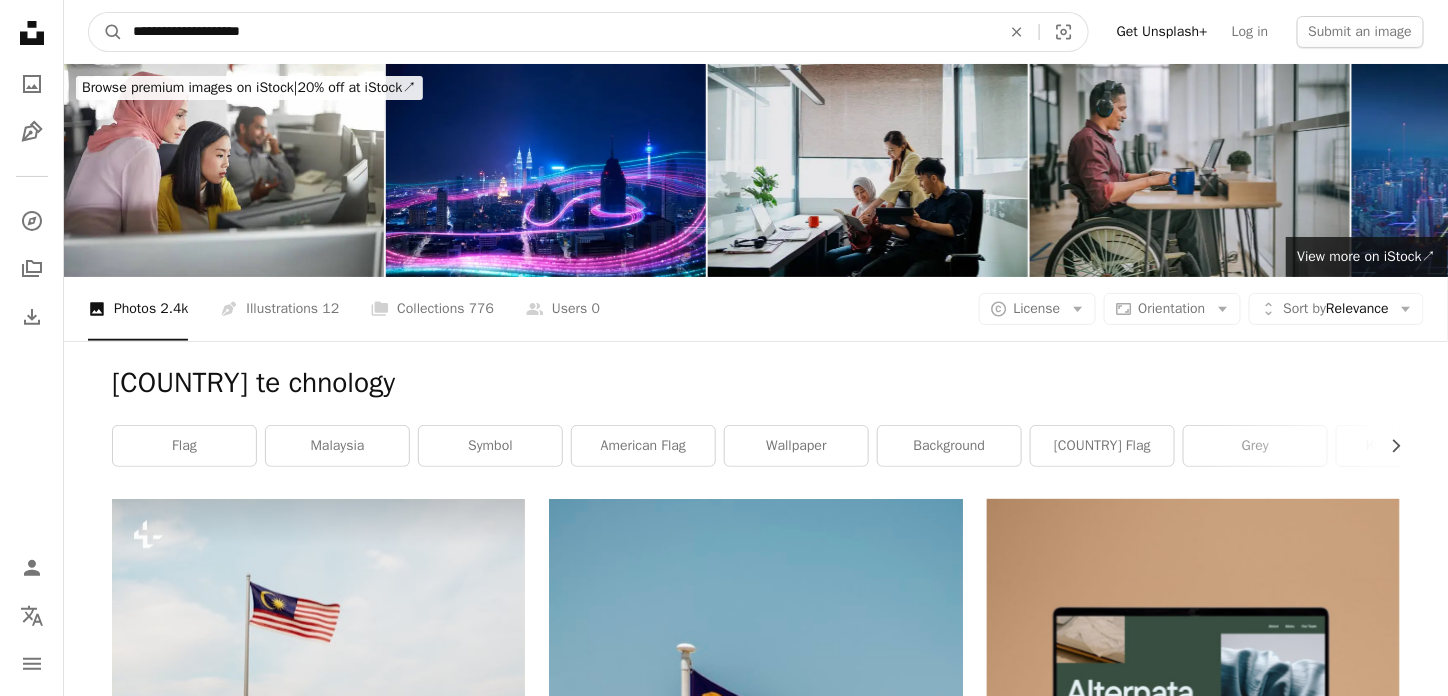 click on "**********" at bounding box center (559, 32) 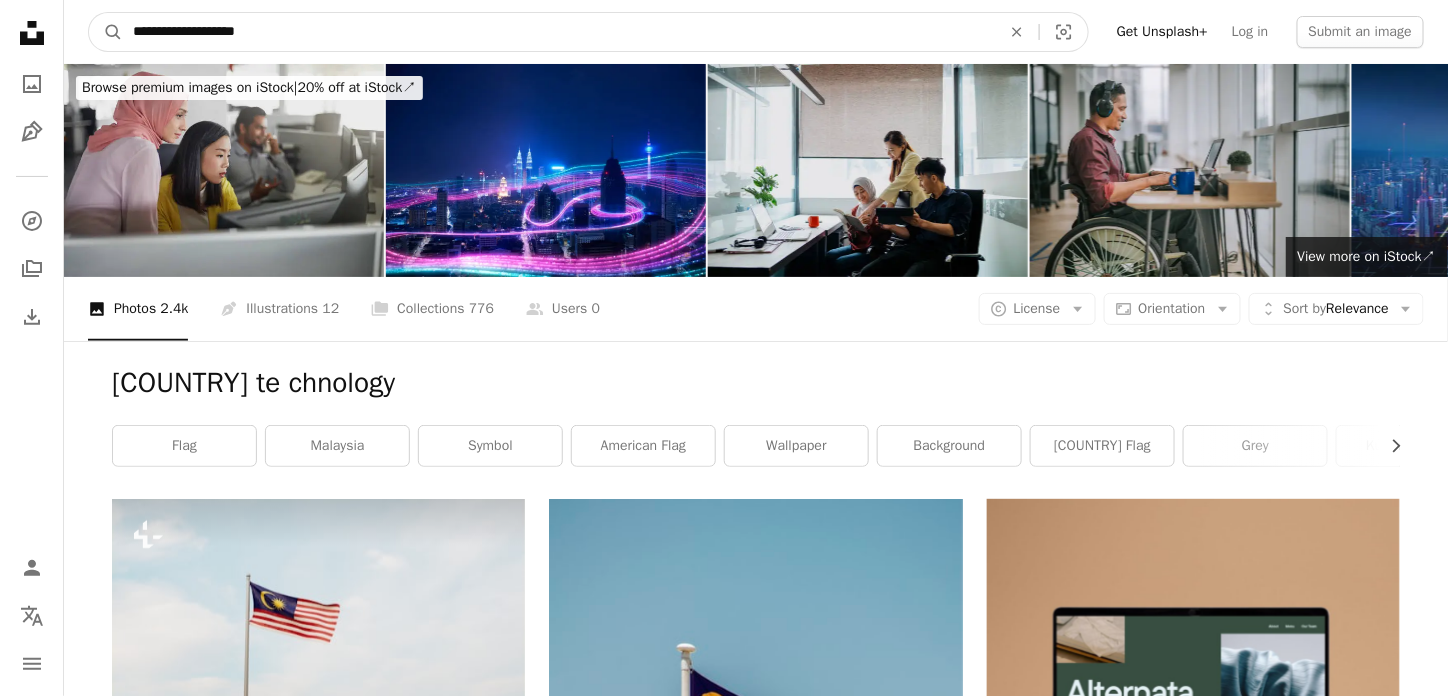 type on "**********" 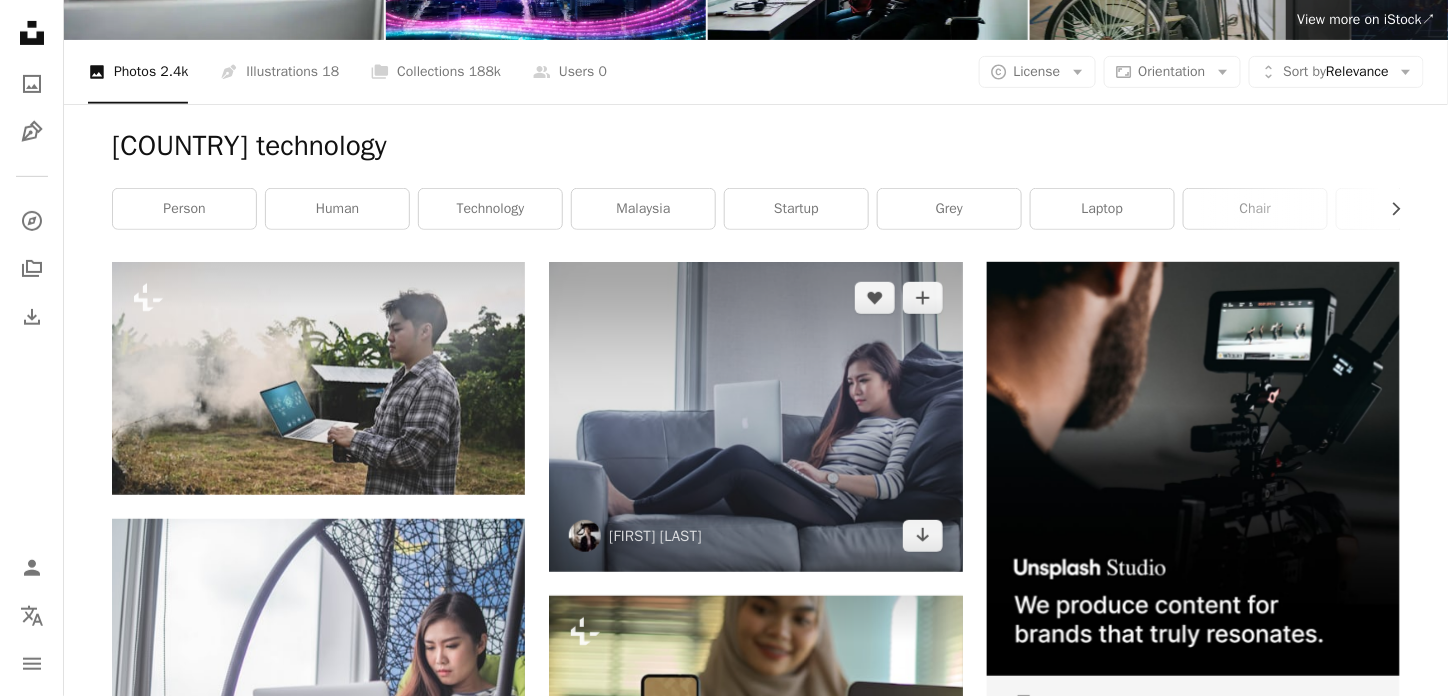 scroll, scrollTop: 300, scrollLeft: 0, axis: vertical 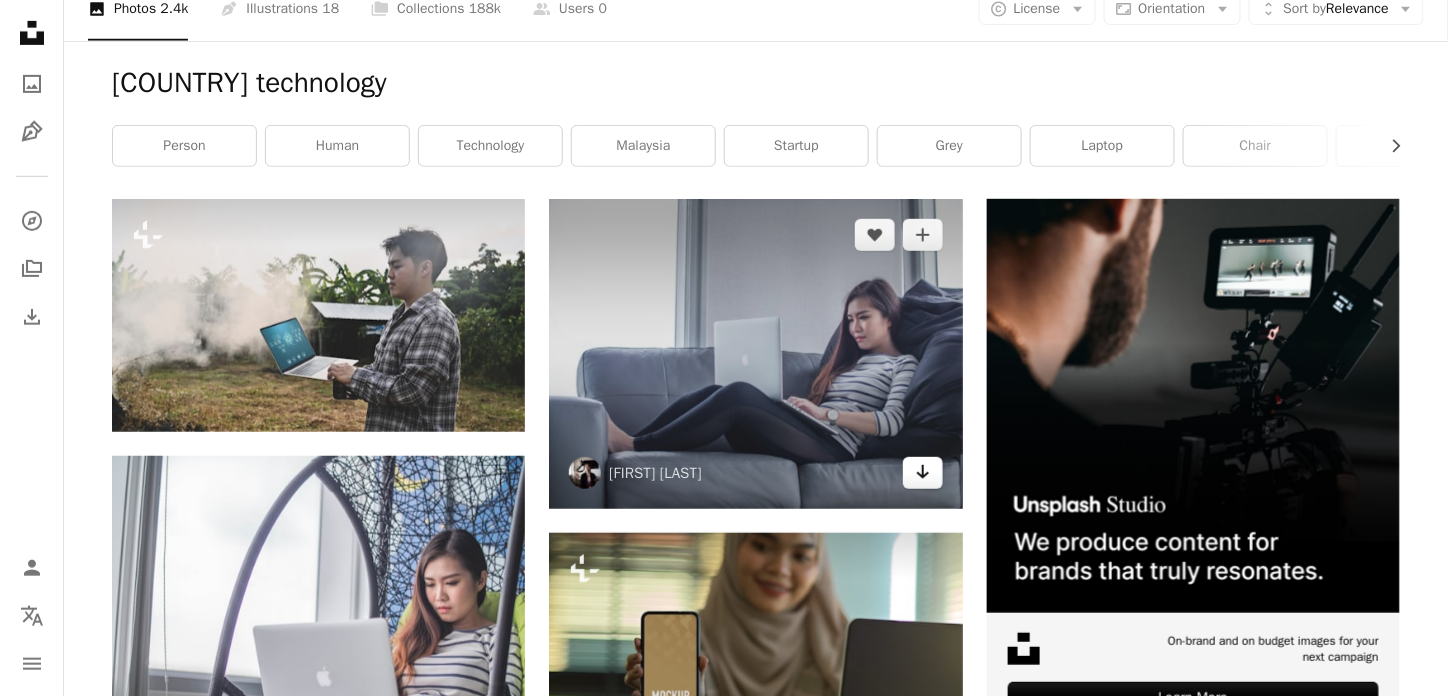 click 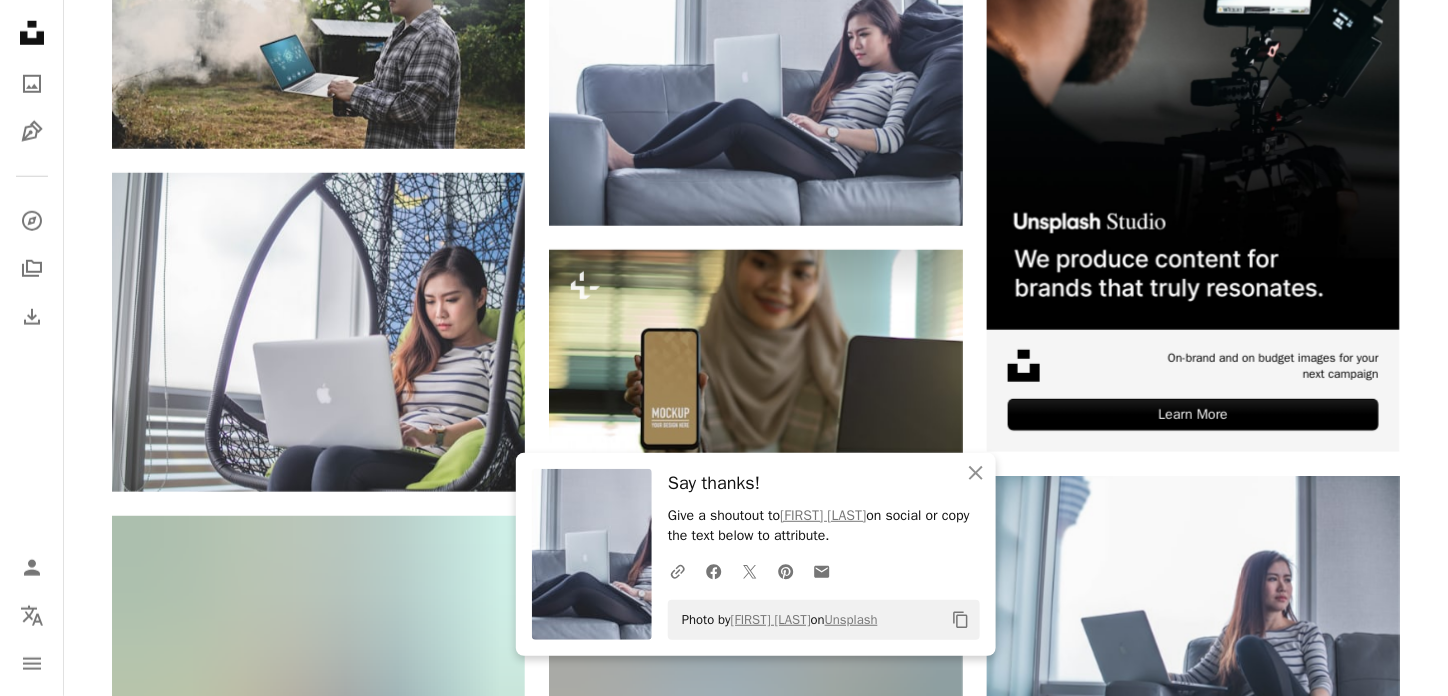 scroll, scrollTop: 600, scrollLeft: 0, axis: vertical 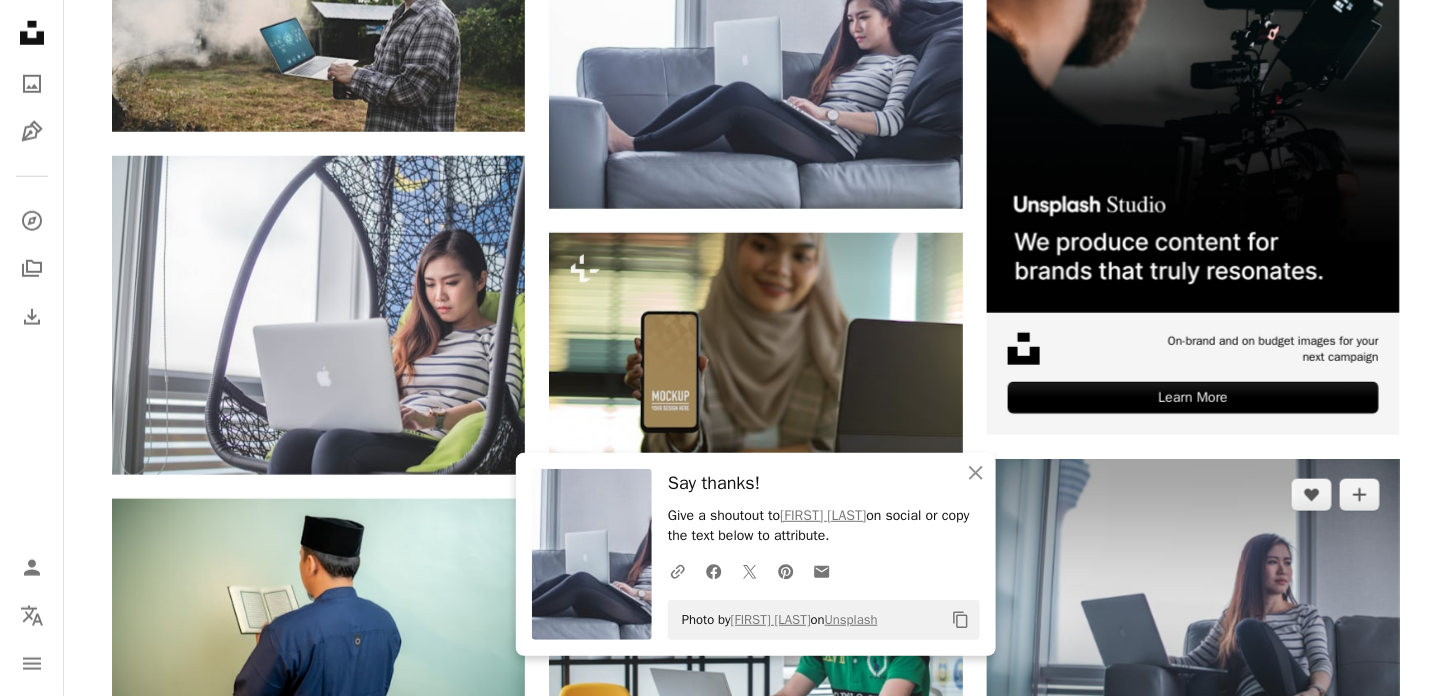 click at bounding box center (1193, 614) 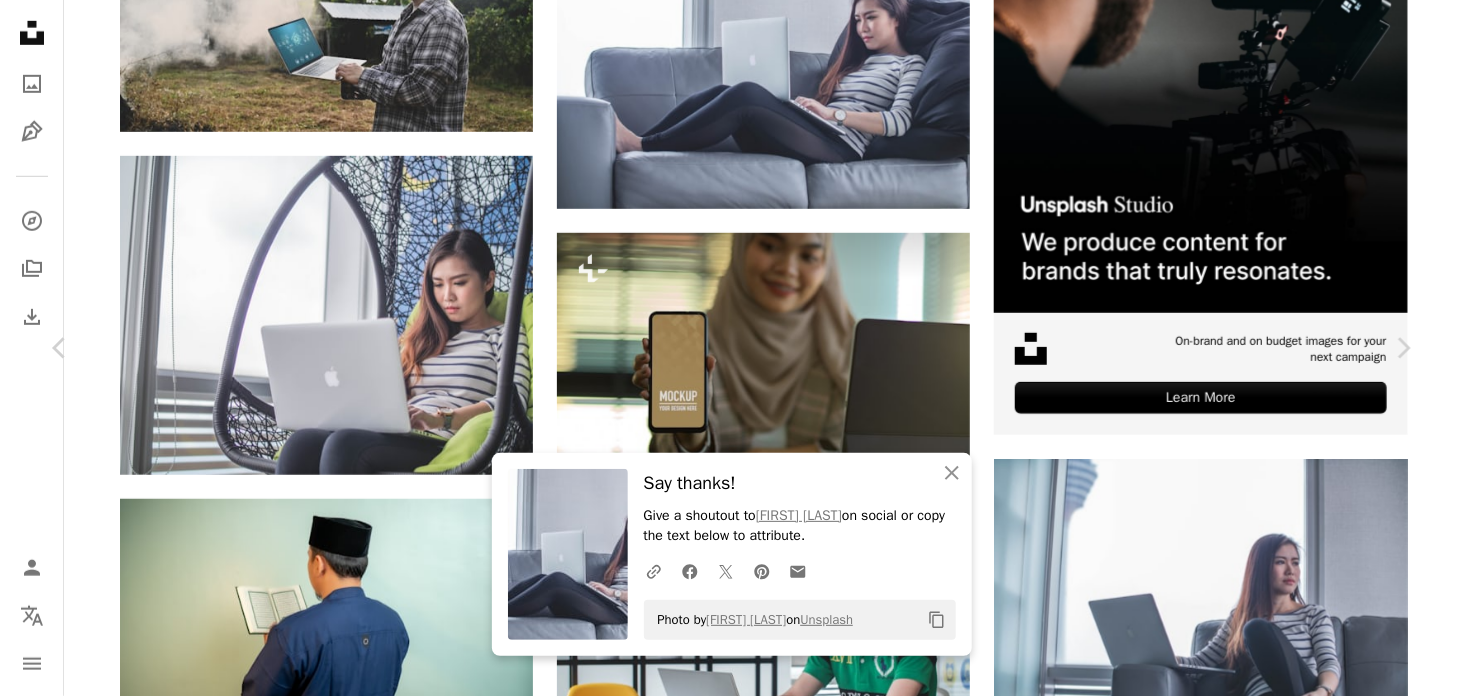 click on "An X shape Chevron left Chevron right An X shape Close Say thanks! Give a shoutout to  [FIRST] [LAST]  on social or copy the text below to attribute. A URL sharing icon (chains) Facebook icon X (formerly Twitter) icon Pinterest icon An envelope Photo by  [FIRST] [LAST]  on  Unsplash
Copy content [FIRST] [LAST] [FIRST] [LAST] A heart A plus sign Download free Chevron down Zoom in Views 4,616,114 Downloads 20,900 A forward-right arrow Share Info icon Info More Actions Calendar outlined Published on  July 14, 2018 Camera Panasonic, DC-GH5 Safety Free to use under the  Unsplash License office laptop [COUNTRY] focus keyboard asian startup entrepreneur typing couch asia young feminism person thinking brunette wondering technologies [COUNTRY] entrepreneurial woman Backgrounds Browse premium related images on iStock  |  Save 20% with code UNSPLASH20 Related images A heart A plus sign [FIRST] [LAST] Arrow pointing down Plus sign for Unsplash+ A heart A plus sign Getty Images For  Unsplash+ A lock Download Plus sign for Unsplash+ A heart A plus sign Getty Images For  Unsplash+ A lock Download Plus sign for Unsplash+" at bounding box center [731, 4070] 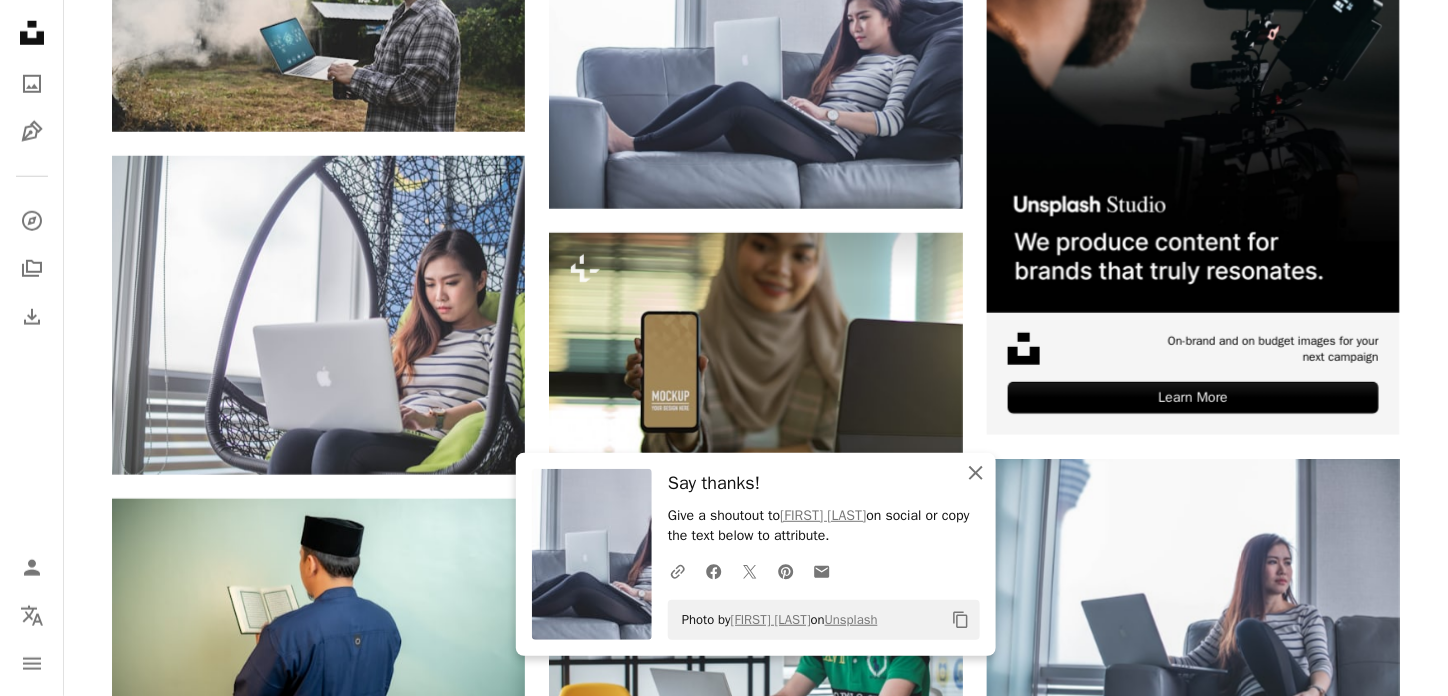 click on "An X shape" 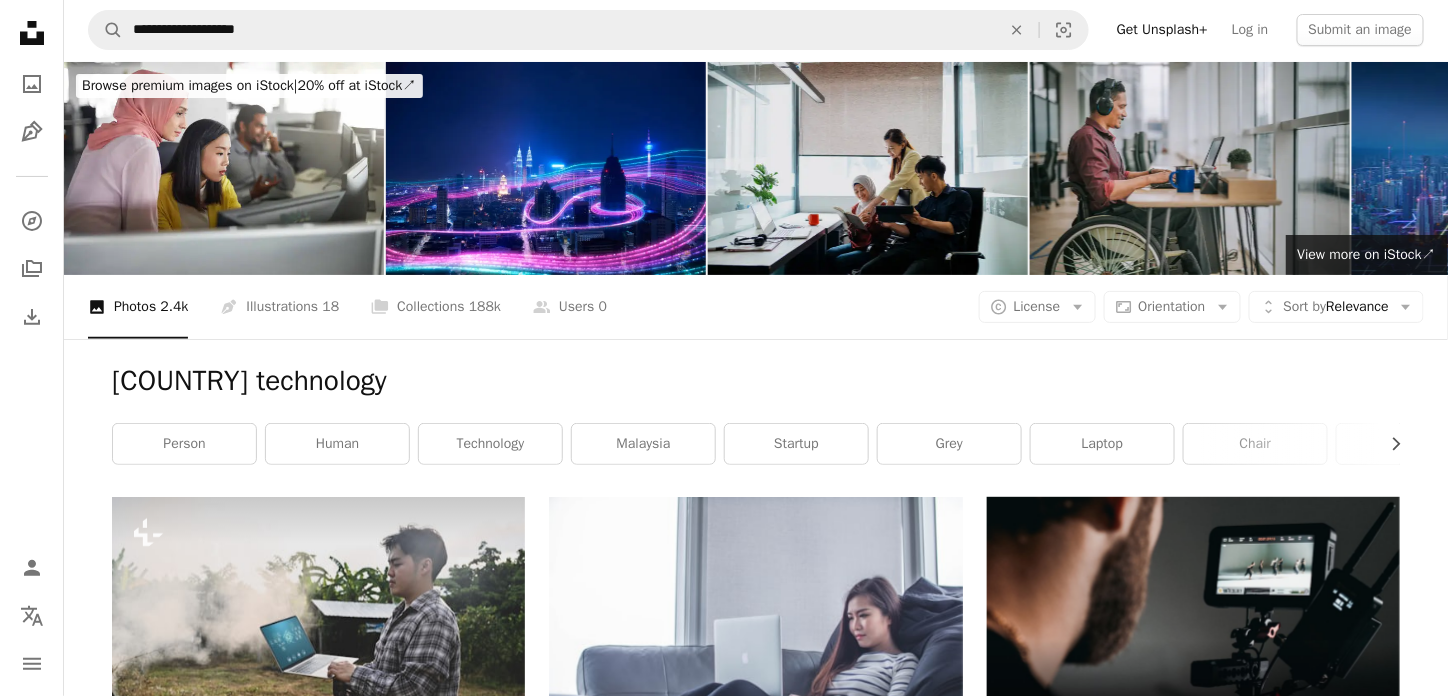 scroll, scrollTop: 0, scrollLeft: 0, axis: both 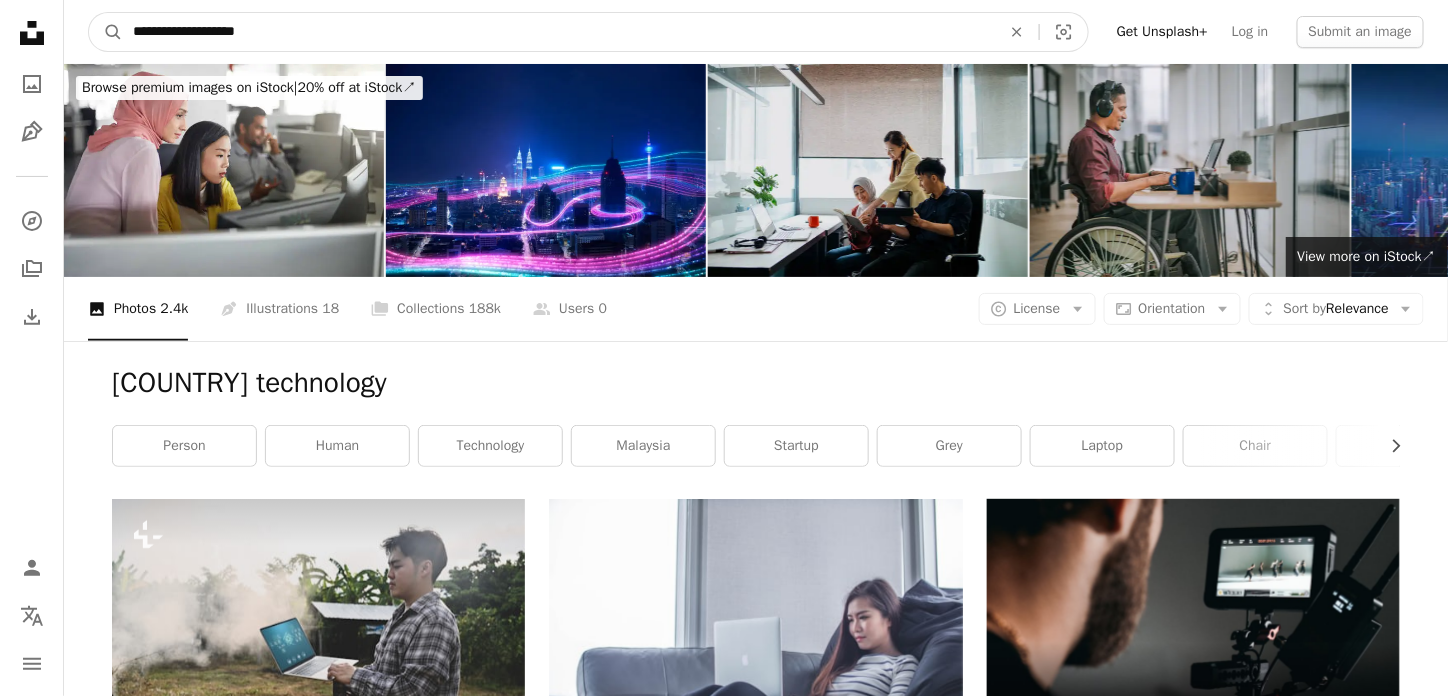 drag, startPoint x: 291, startPoint y: 27, endPoint x: 196, endPoint y: 28, distance: 95.005264 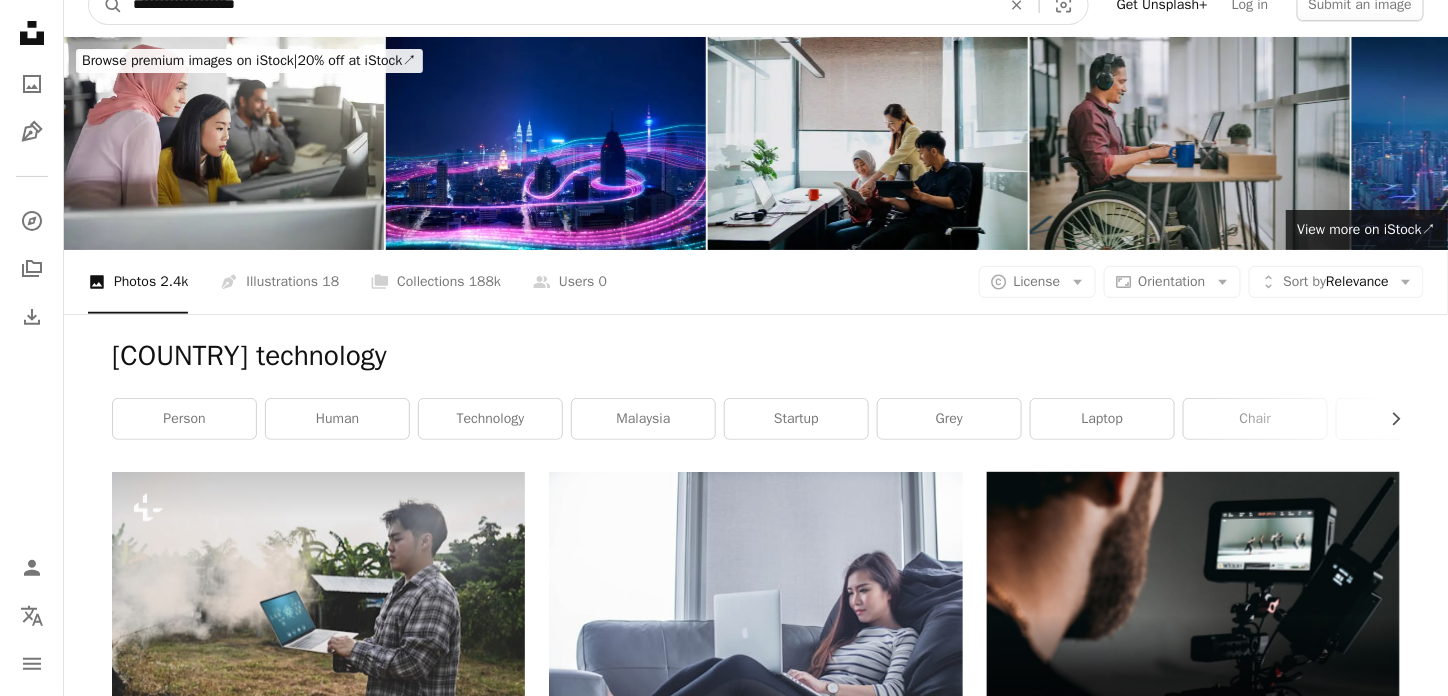 scroll, scrollTop: 0, scrollLeft: 0, axis: both 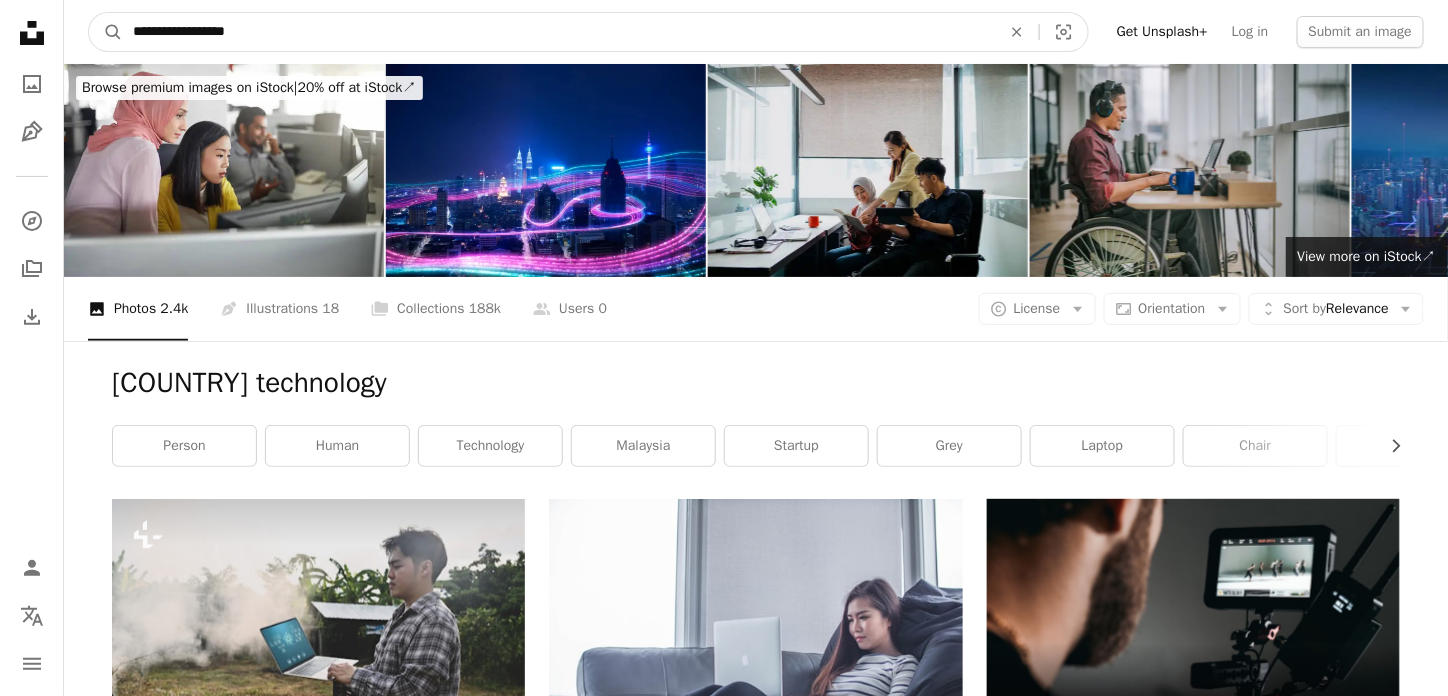 type on "**********" 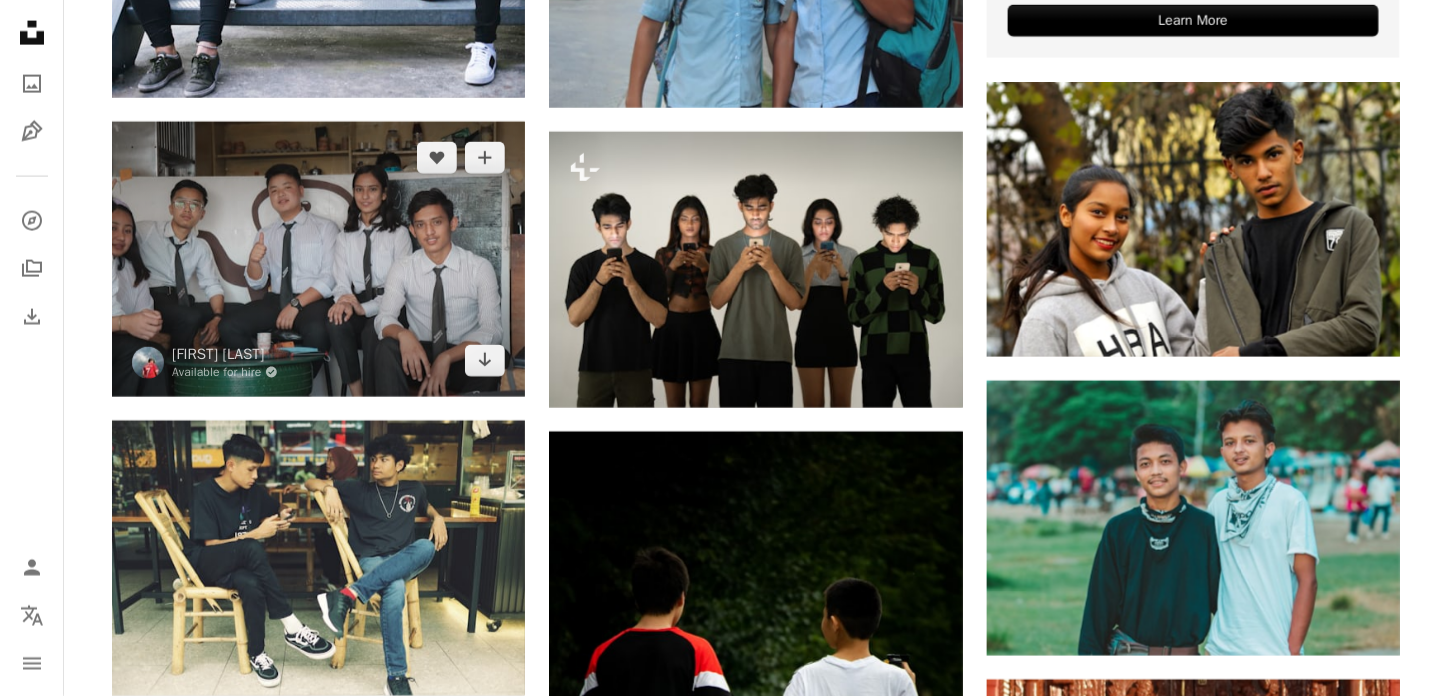 scroll, scrollTop: 1100, scrollLeft: 0, axis: vertical 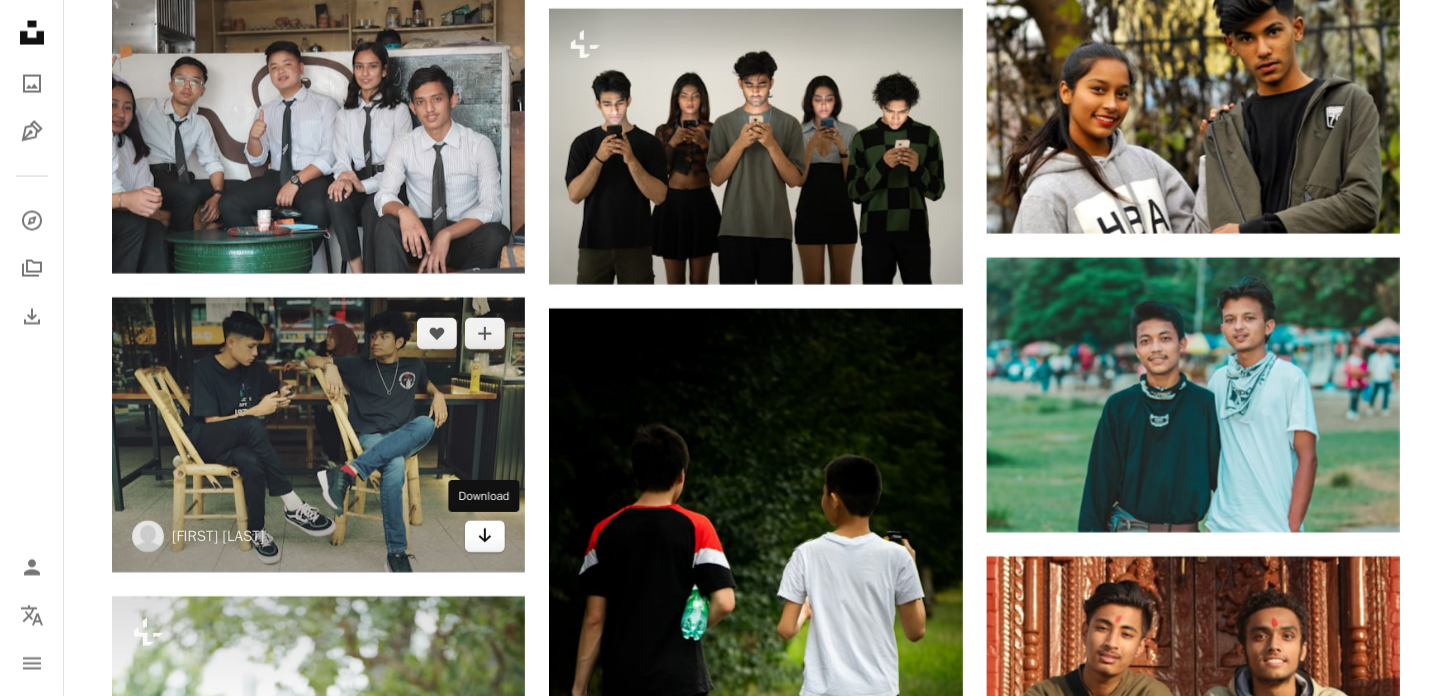 click on "Arrow pointing down" 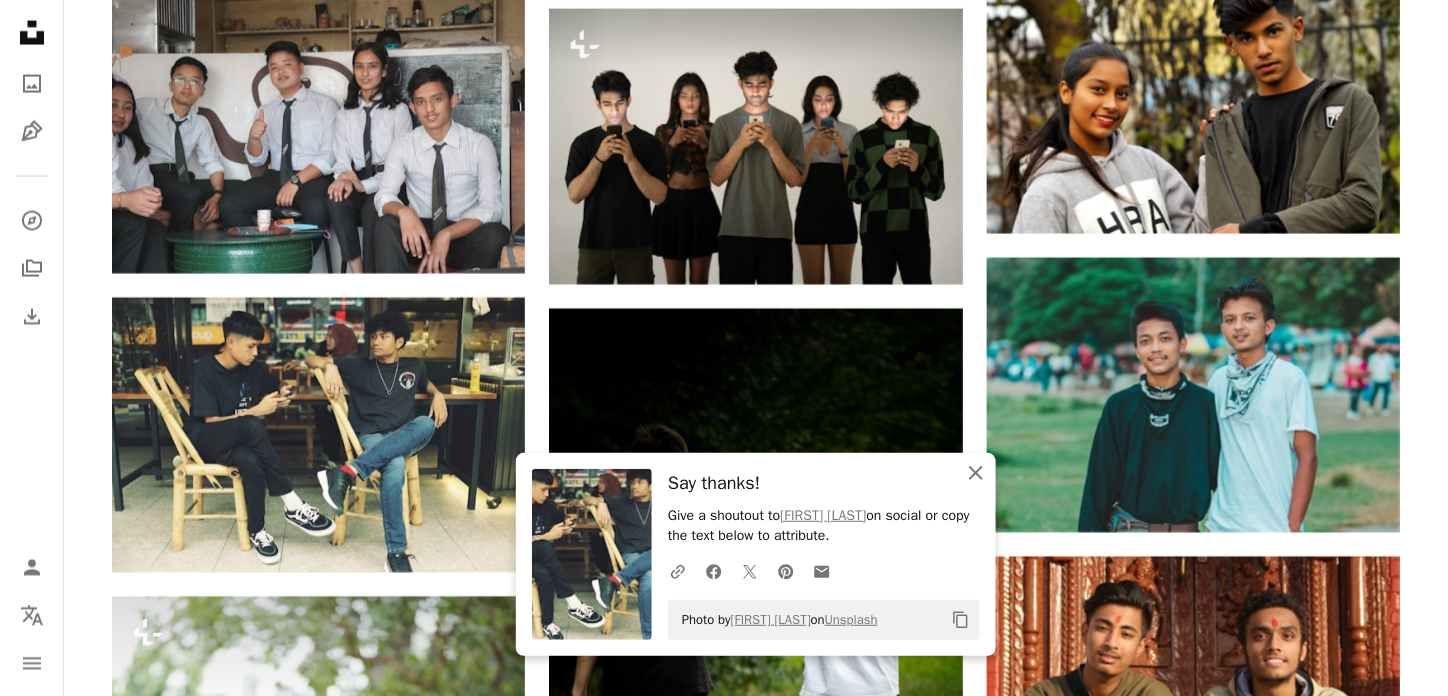 click on "An X shape" 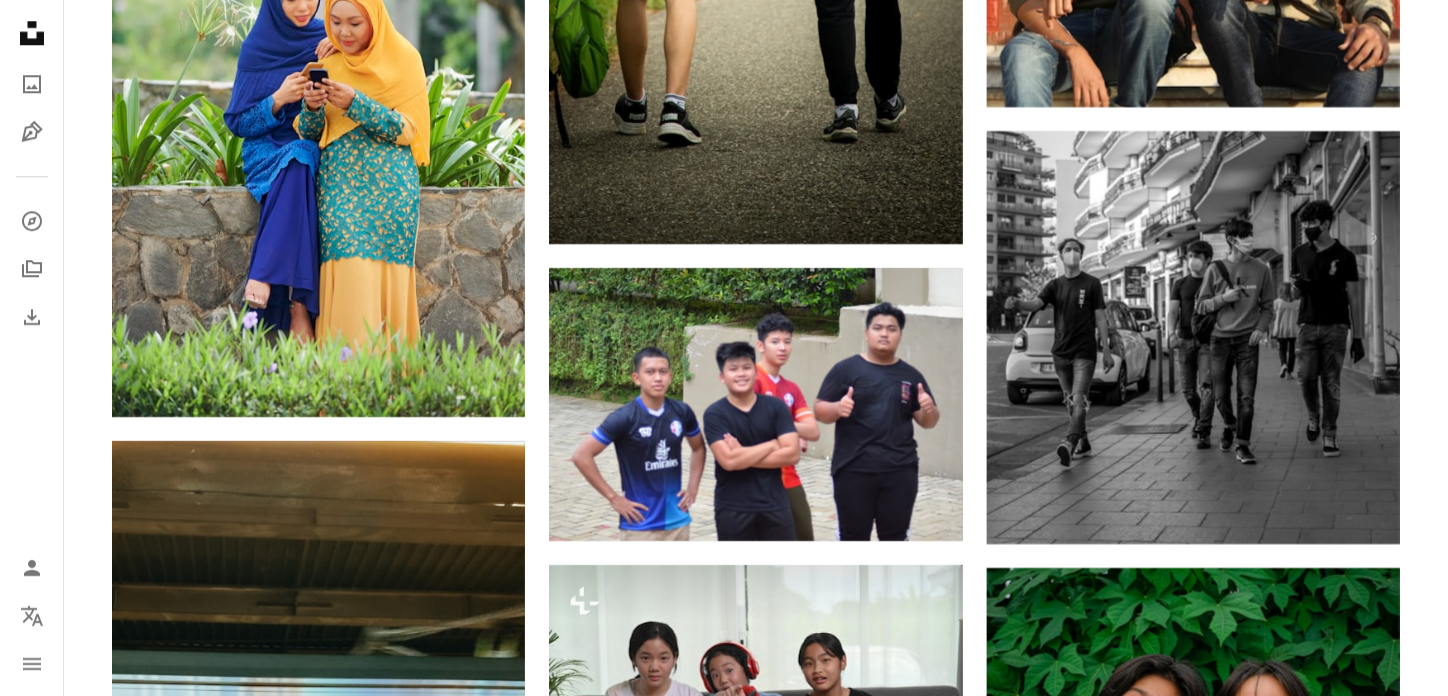 scroll, scrollTop: 2200, scrollLeft: 0, axis: vertical 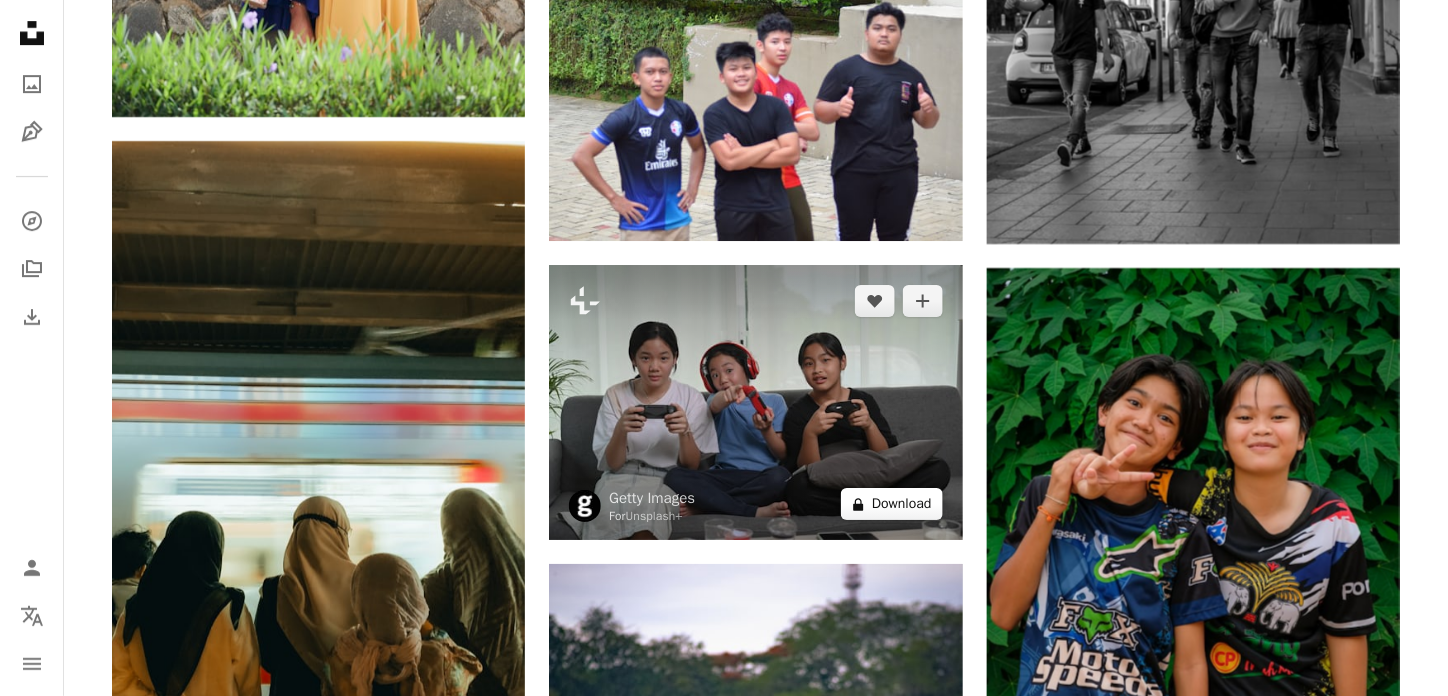 click on "A lock Download" at bounding box center [892, 504] 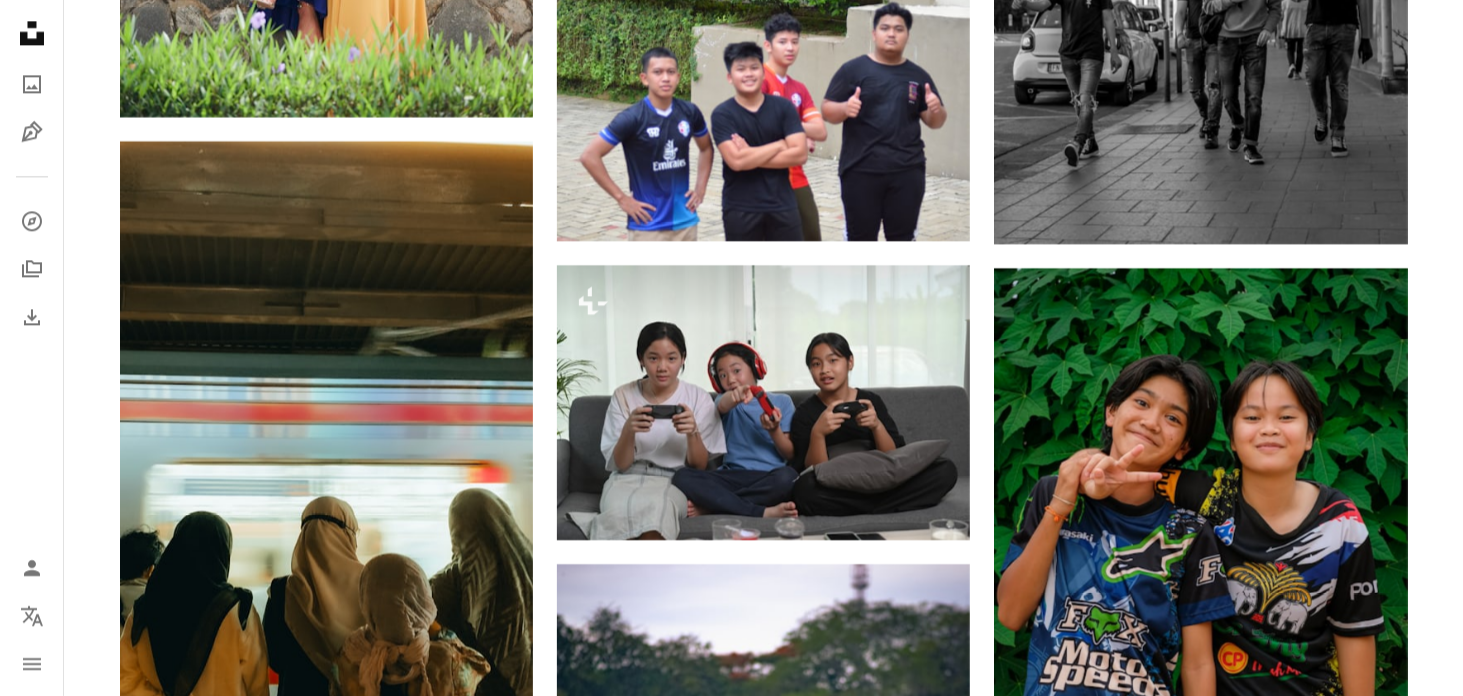 click on "monthly" at bounding box center (900, 2753) 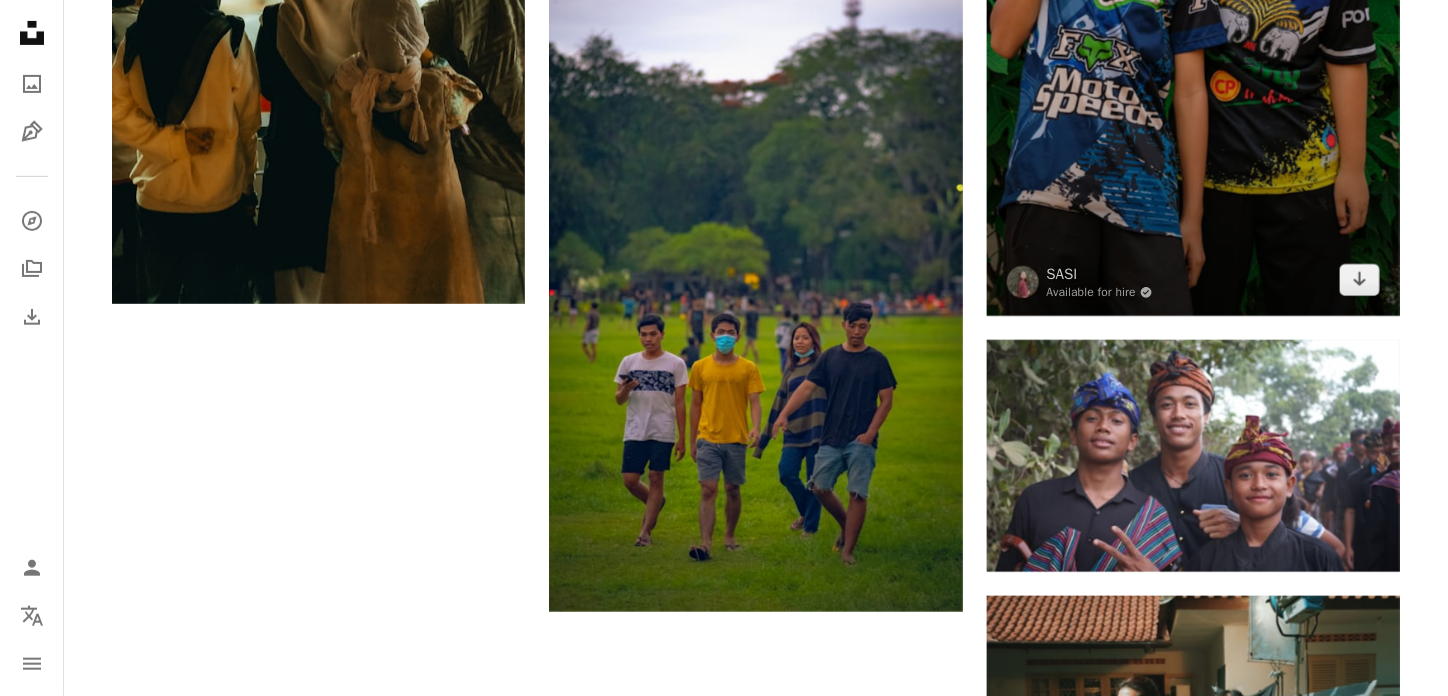 scroll, scrollTop: 2800, scrollLeft: 0, axis: vertical 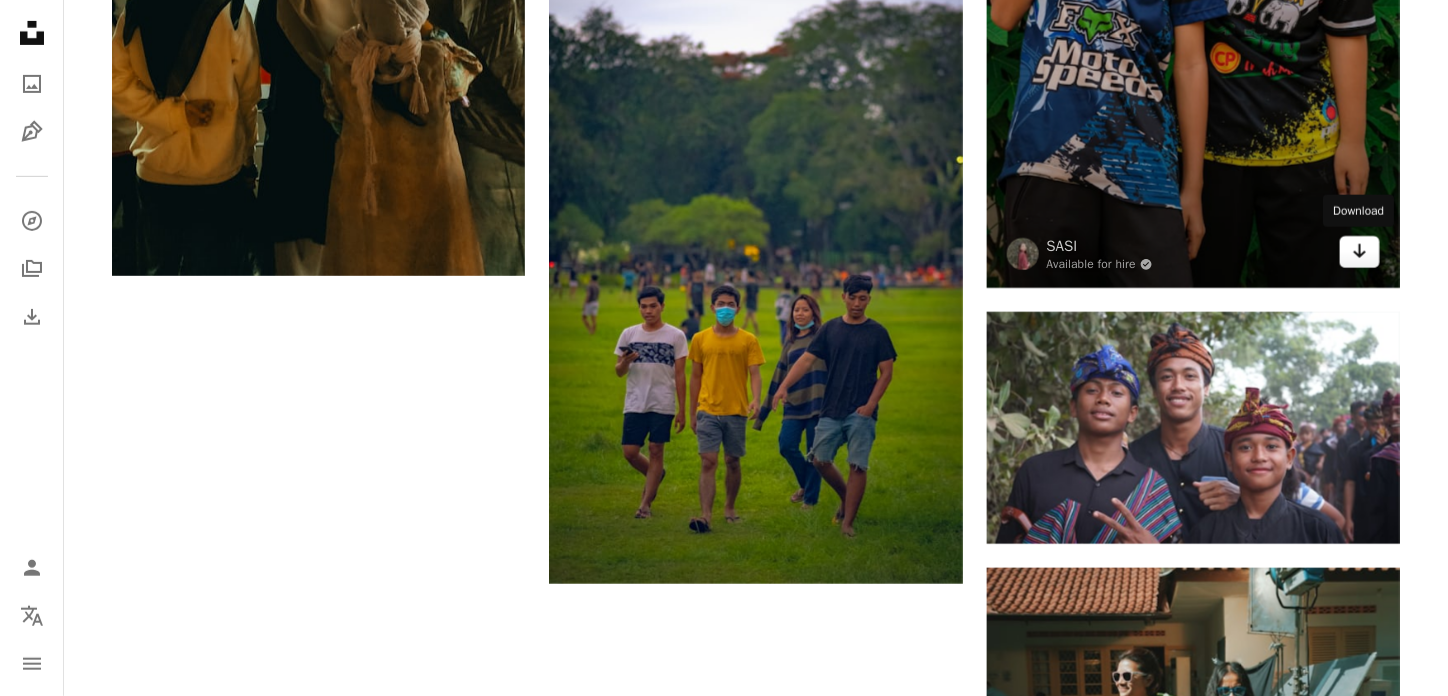 click on "Arrow pointing down" 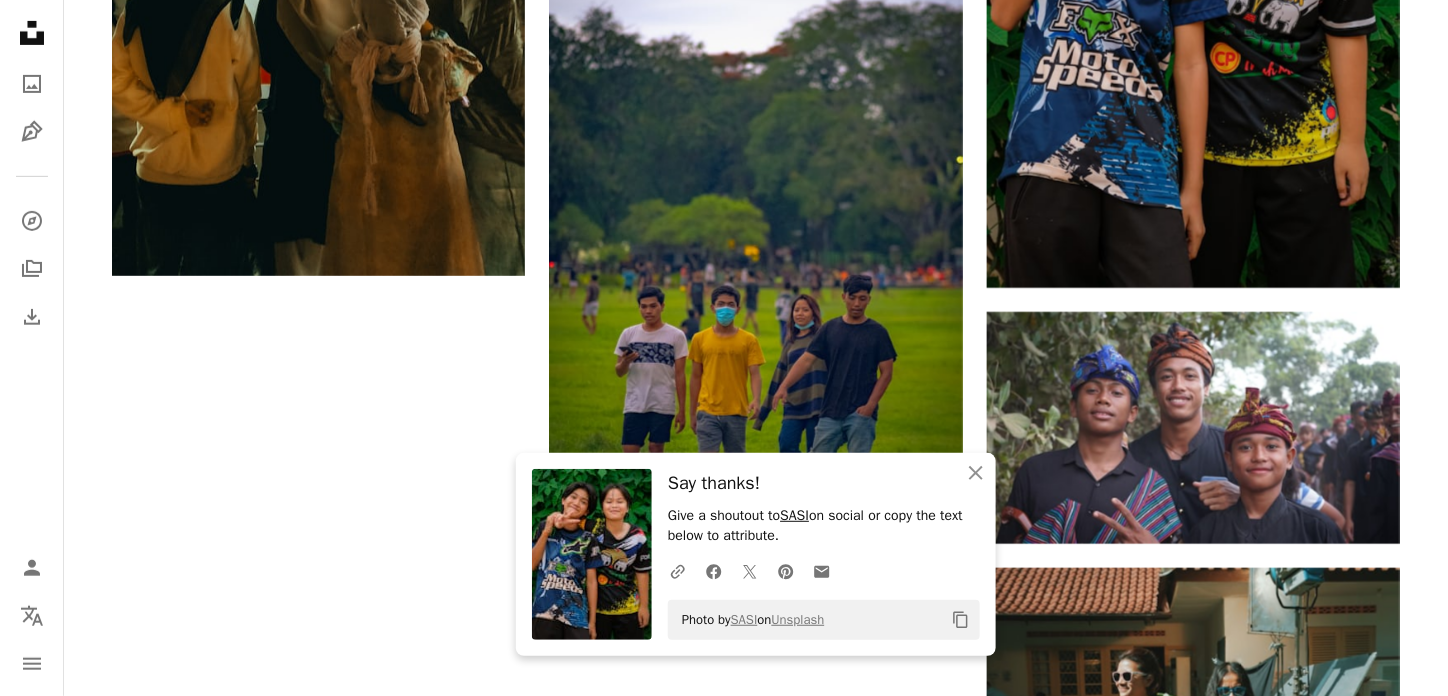 click on "SASI" at bounding box center [794, 515] 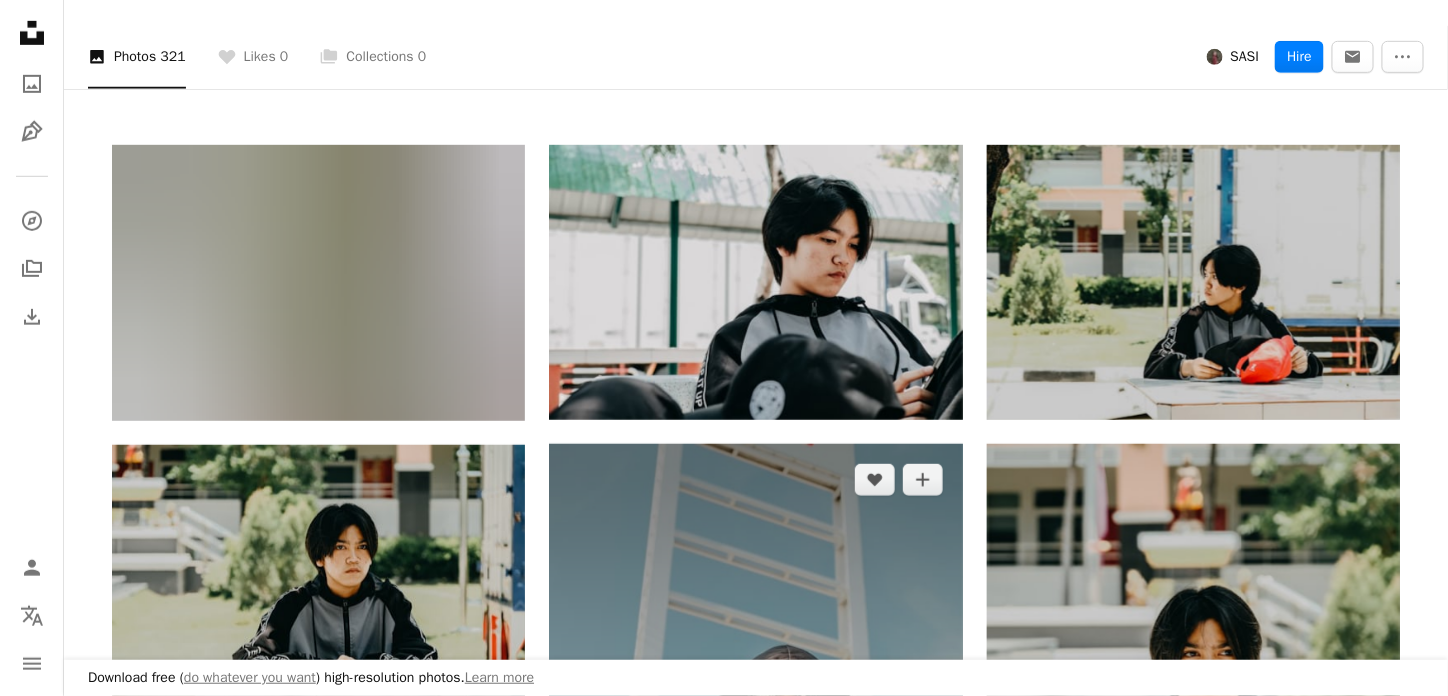 scroll, scrollTop: 400, scrollLeft: 0, axis: vertical 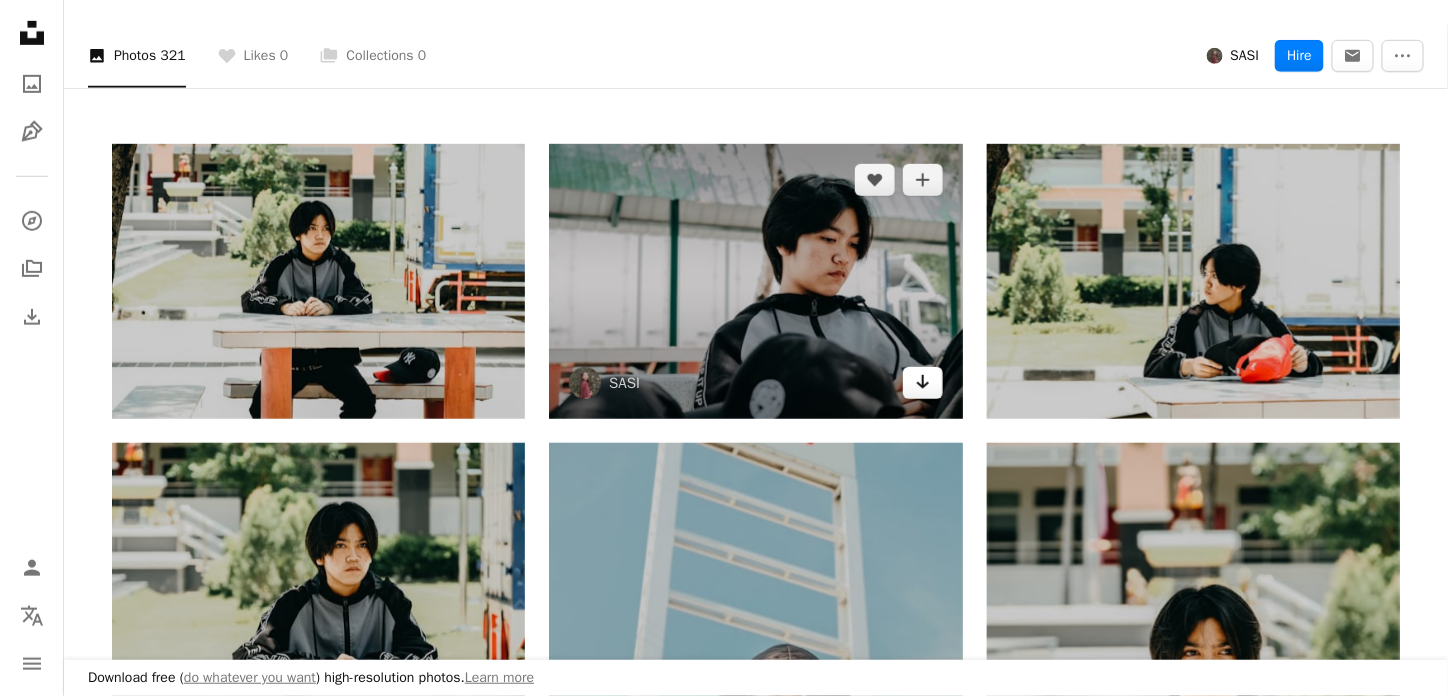 click 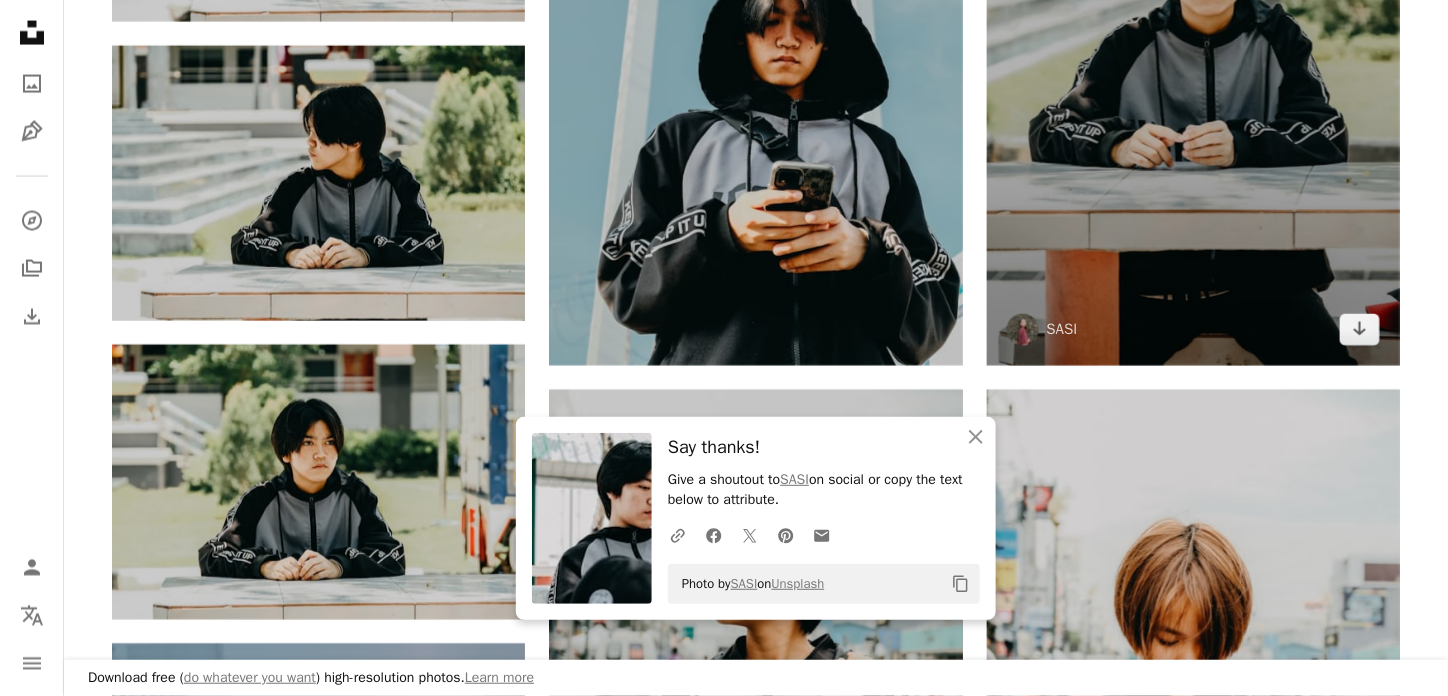 scroll, scrollTop: 1100, scrollLeft: 0, axis: vertical 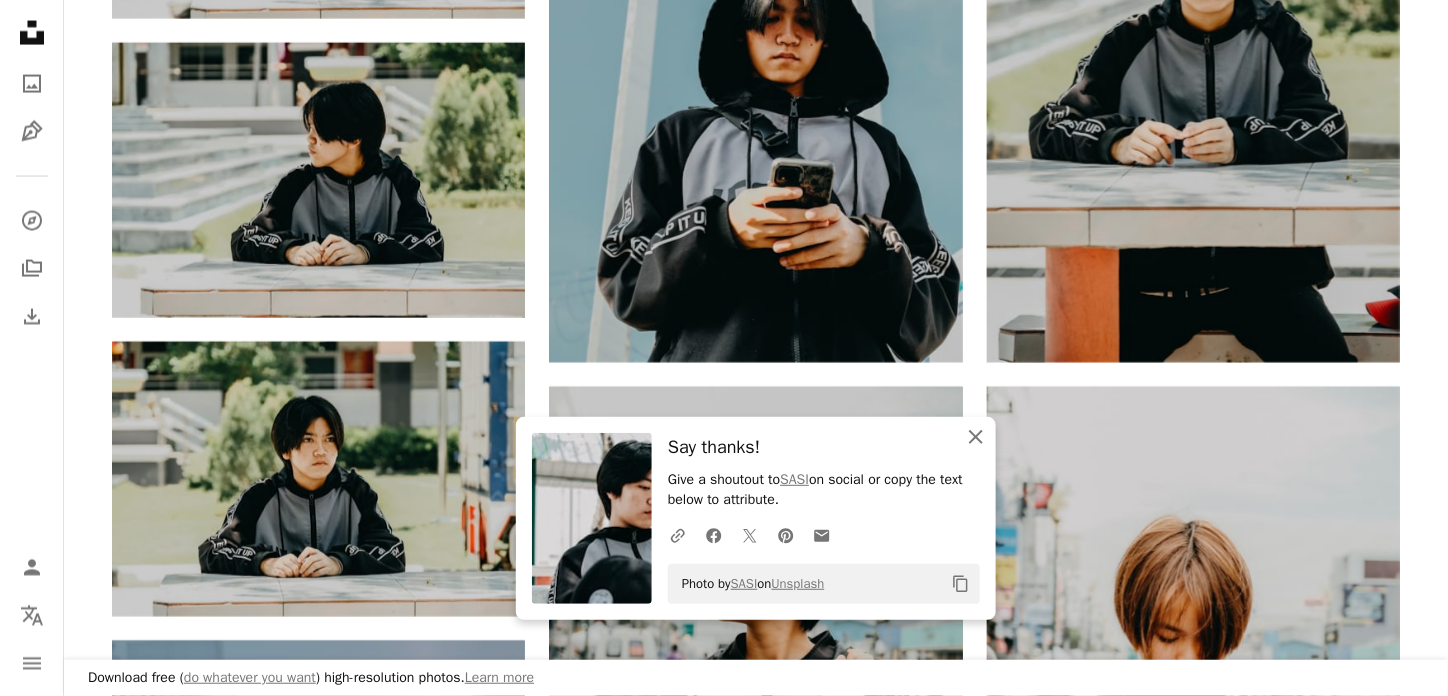 click on "An X shape" 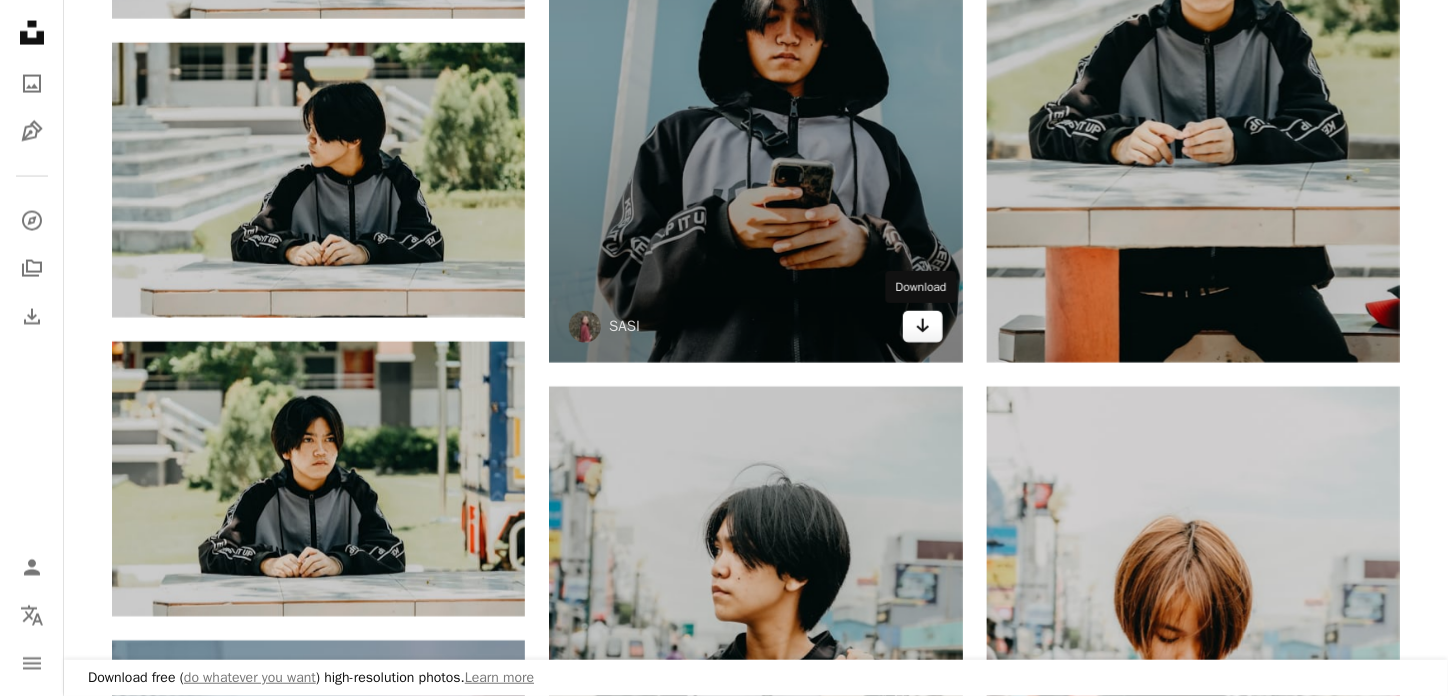 click on "Arrow pointing down" at bounding box center [923, 327] 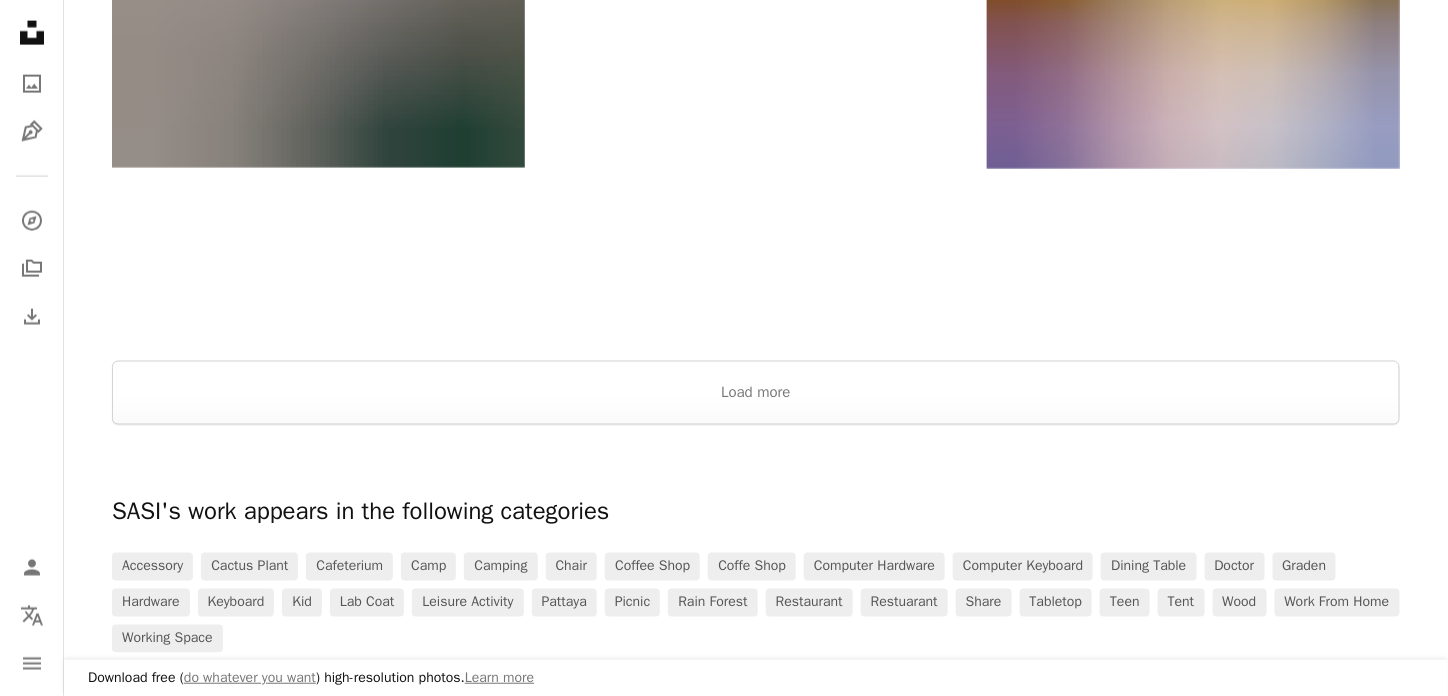 scroll, scrollTop: 3500, scrollLeft: 0, axis: vertical 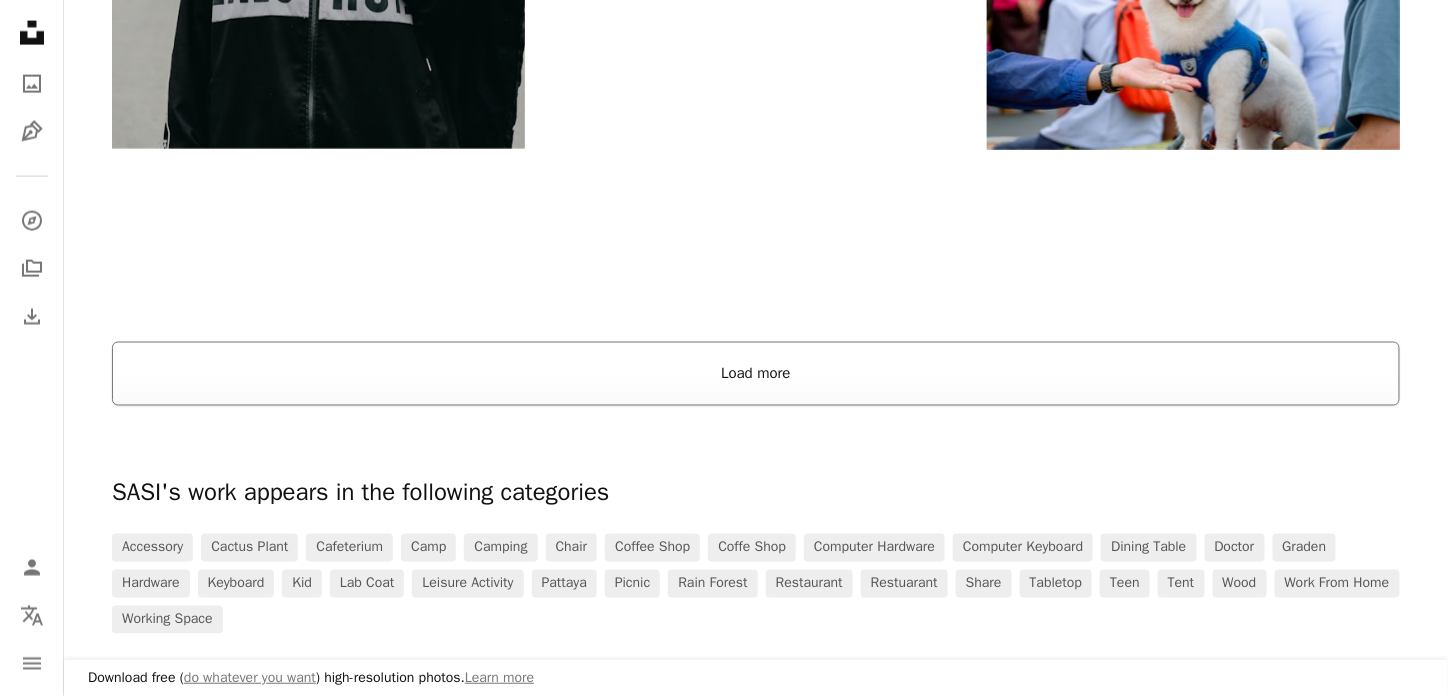 click on "Load more" at bounding box center (756, 374) 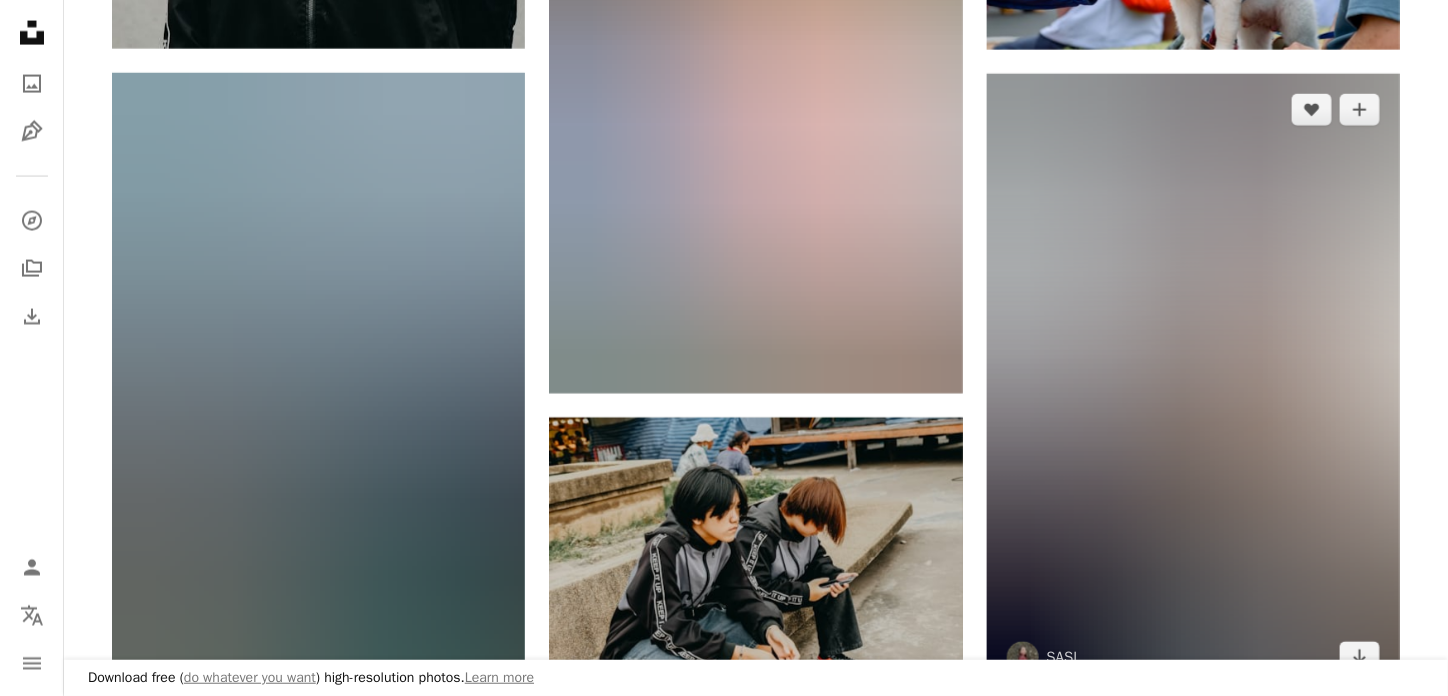 scroll, scrollTop: 3800, scrollLeft: 0, axis: vertical 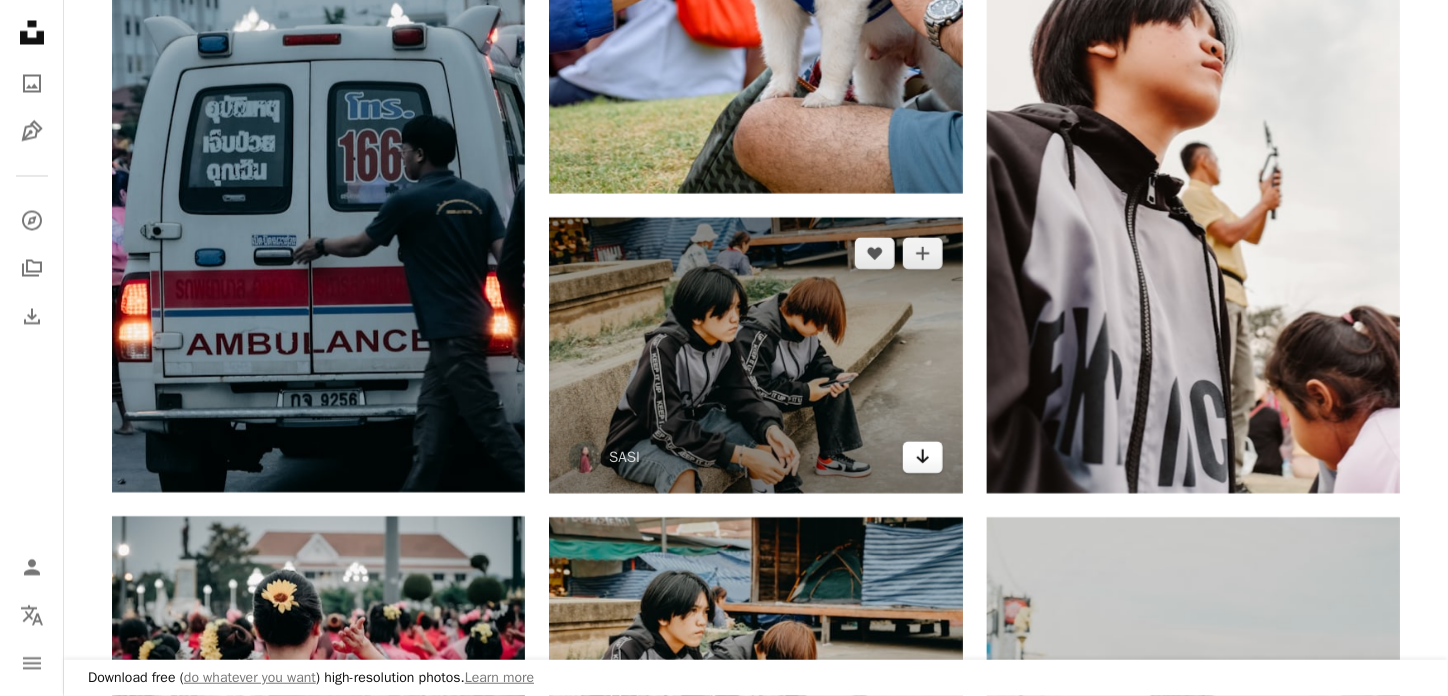 click 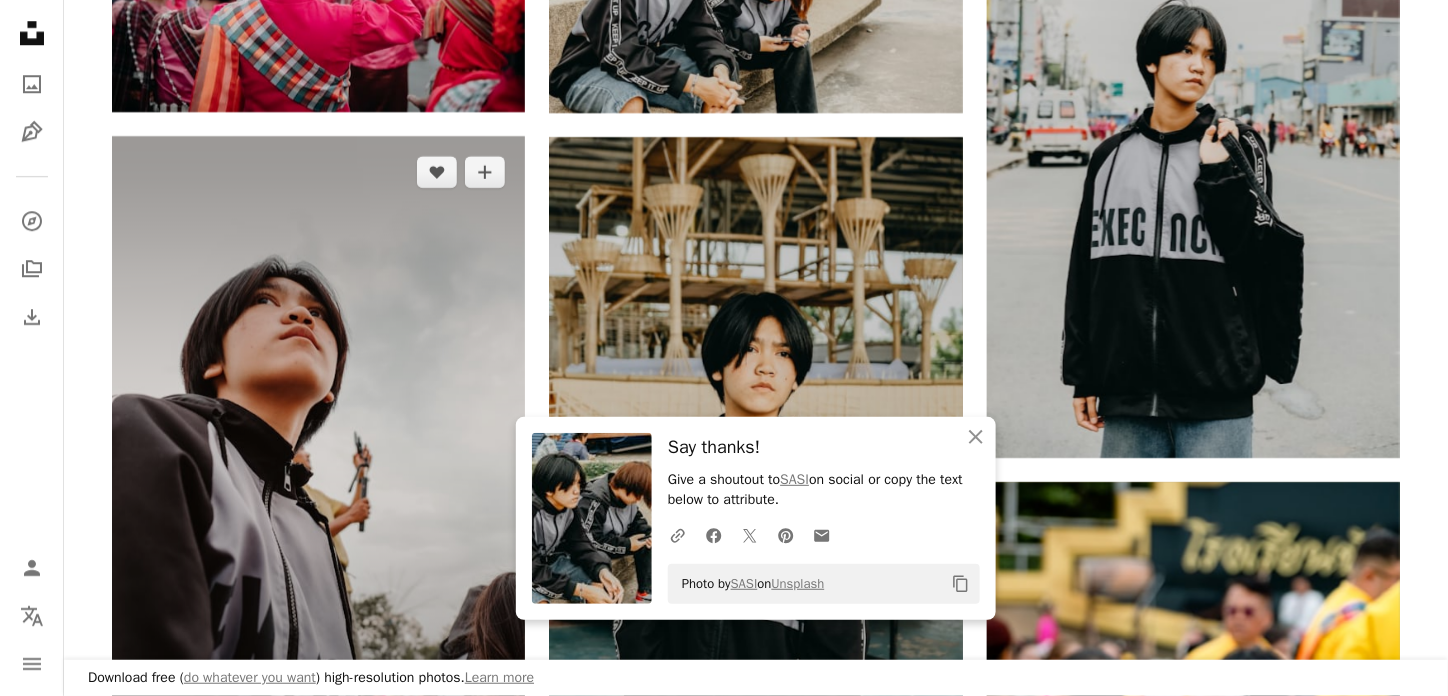 scroll, scrollTop: 4500, scrollLeft: 0, axis: vertical 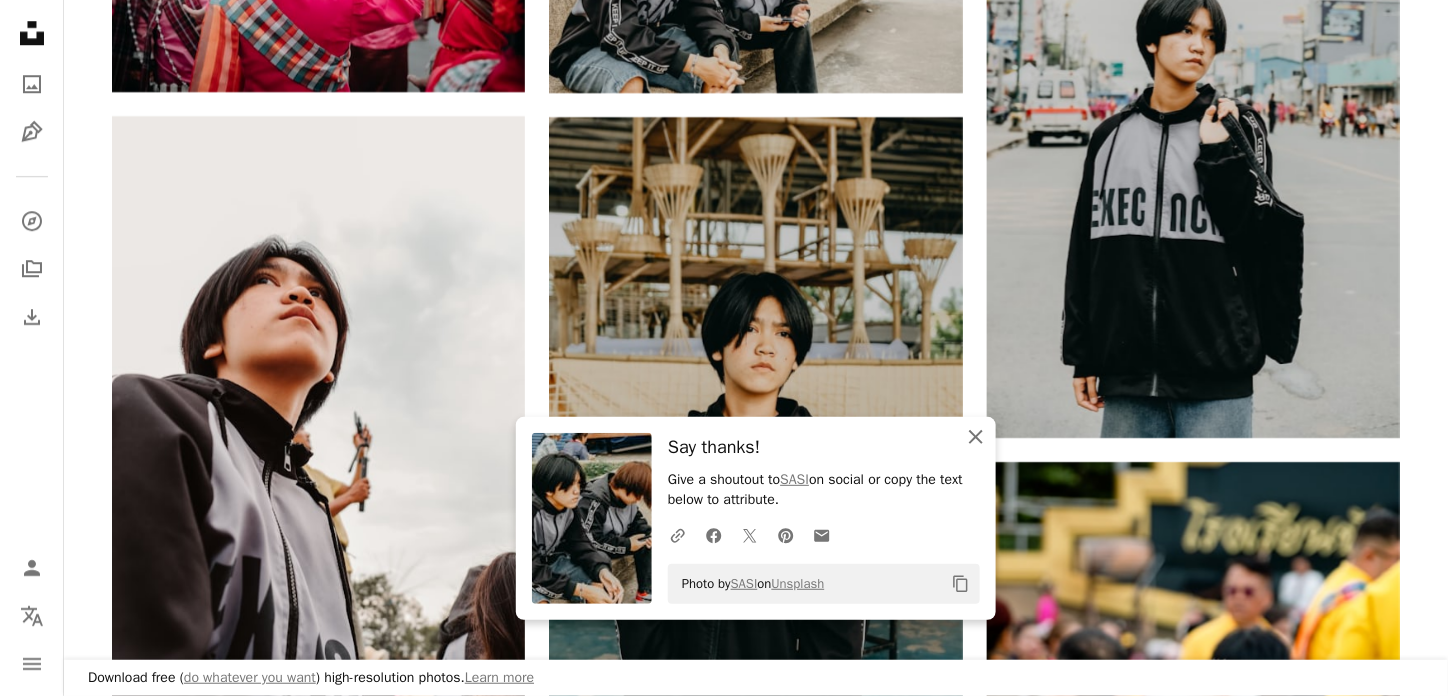 click on "An X shape" 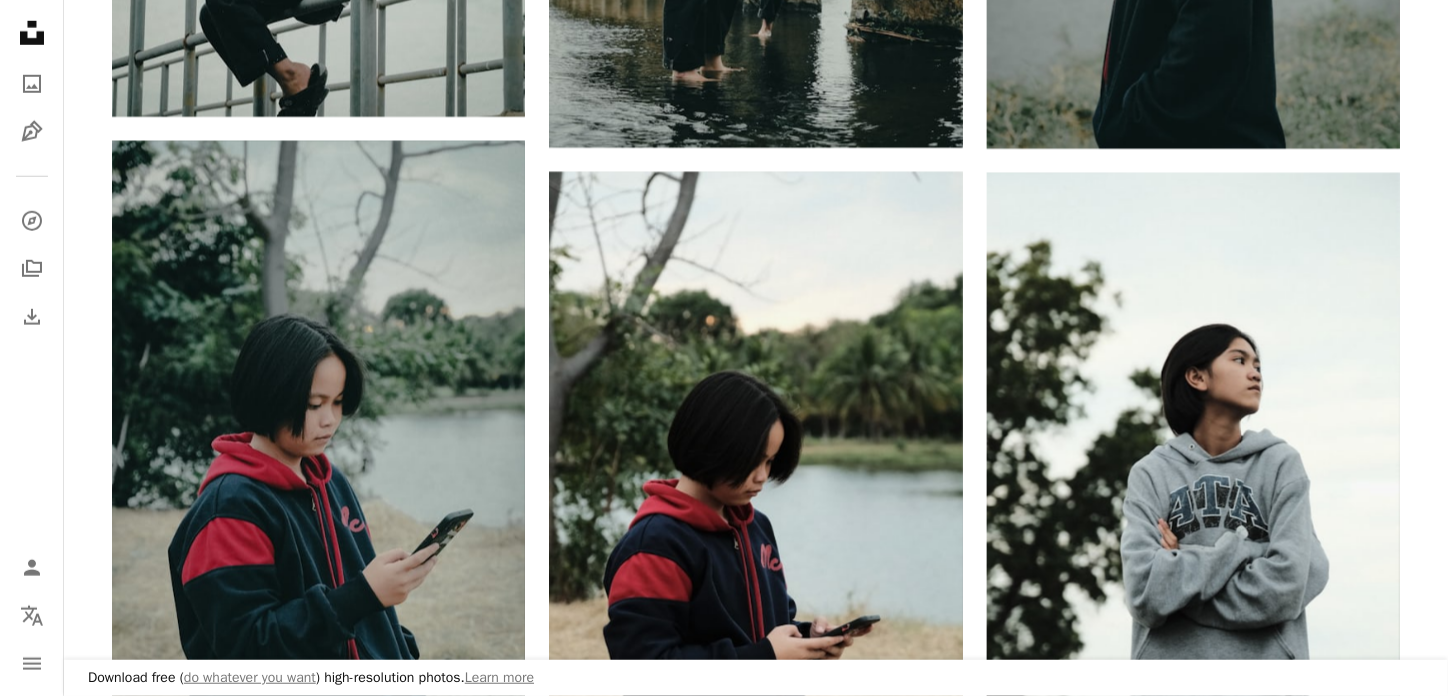 scroll, scrollTop: 21100, scrollLeft: 0, axis: vertical 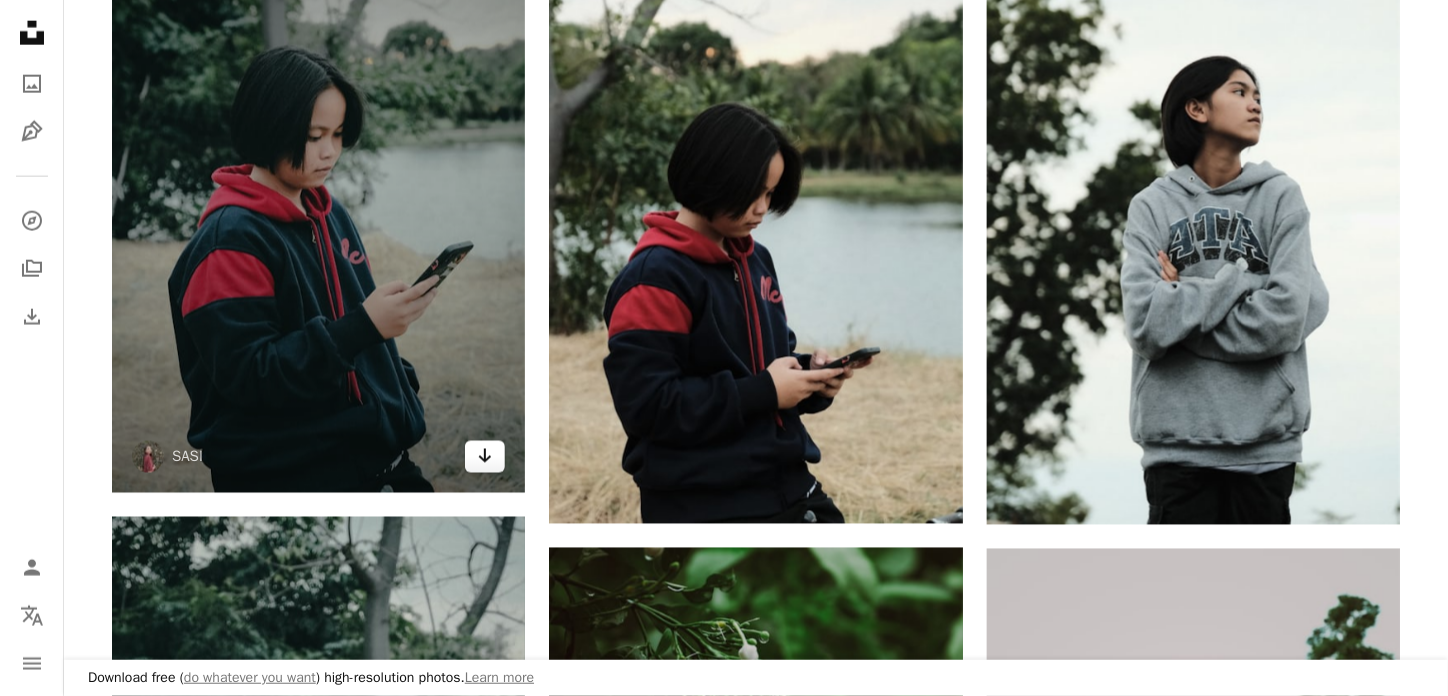 click on "Arrow pointing down" 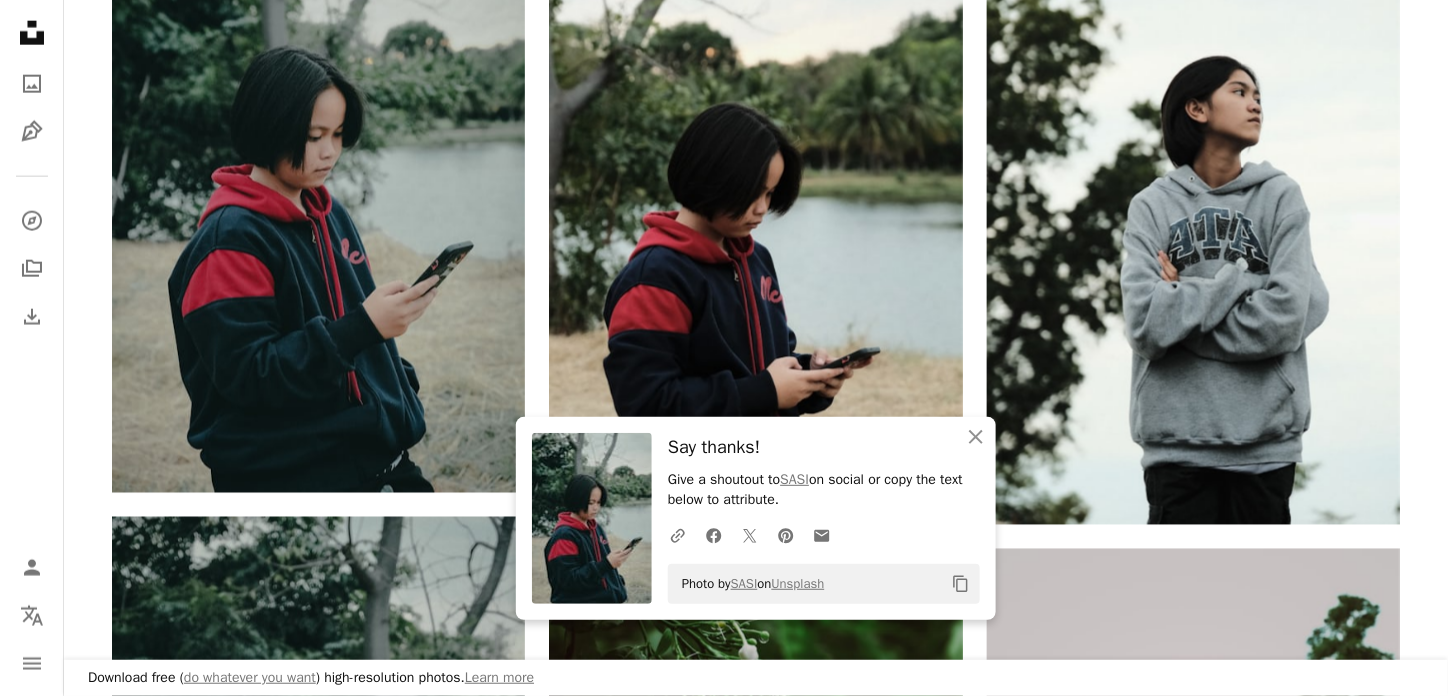 scroll, scrollTop: 21600, scrollLeft: 0, axis: vertical 